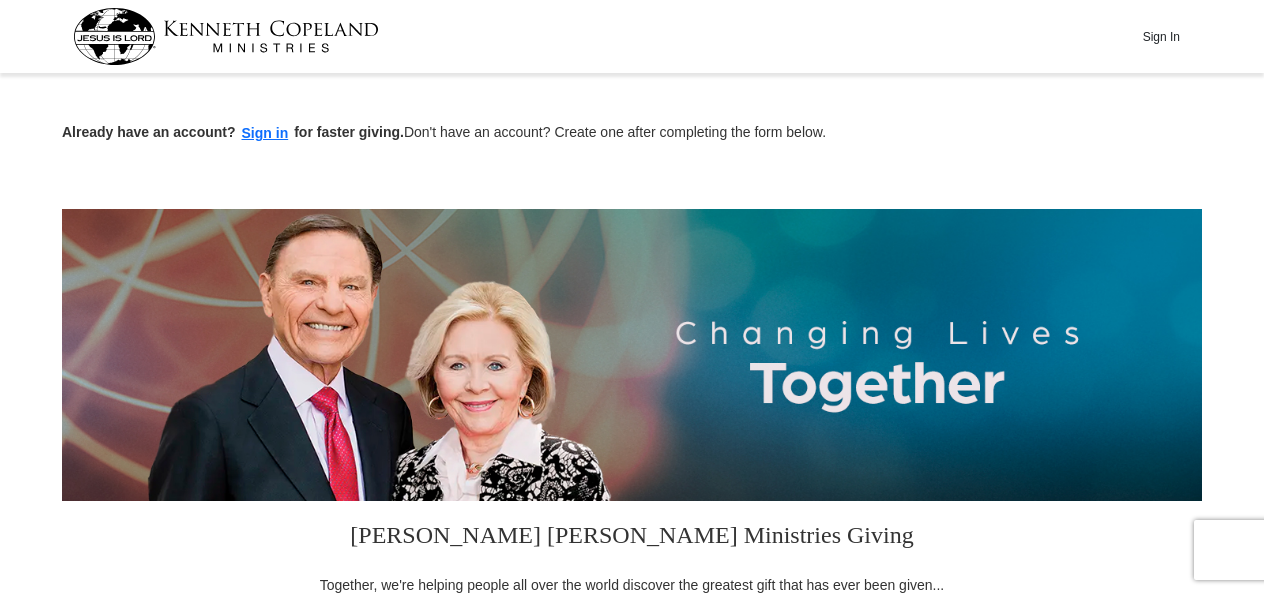 scroll, scrollTop: 500, scrollLeft: 0, axis: vertical 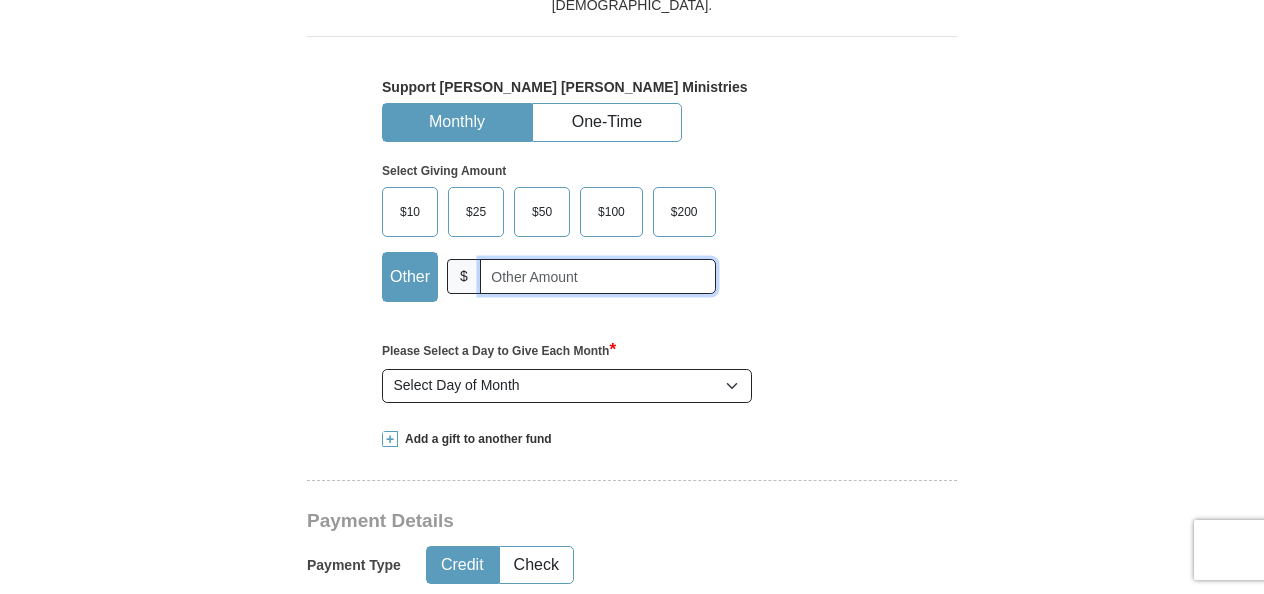 click at bounding box center [598, 276] 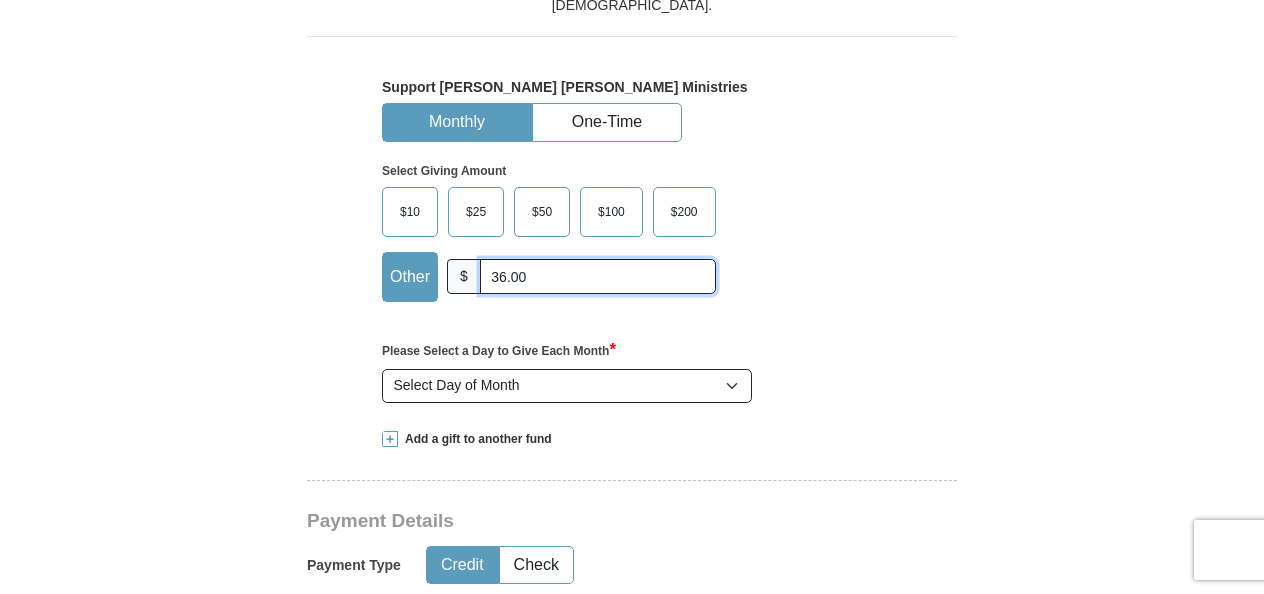 type on "36.00" 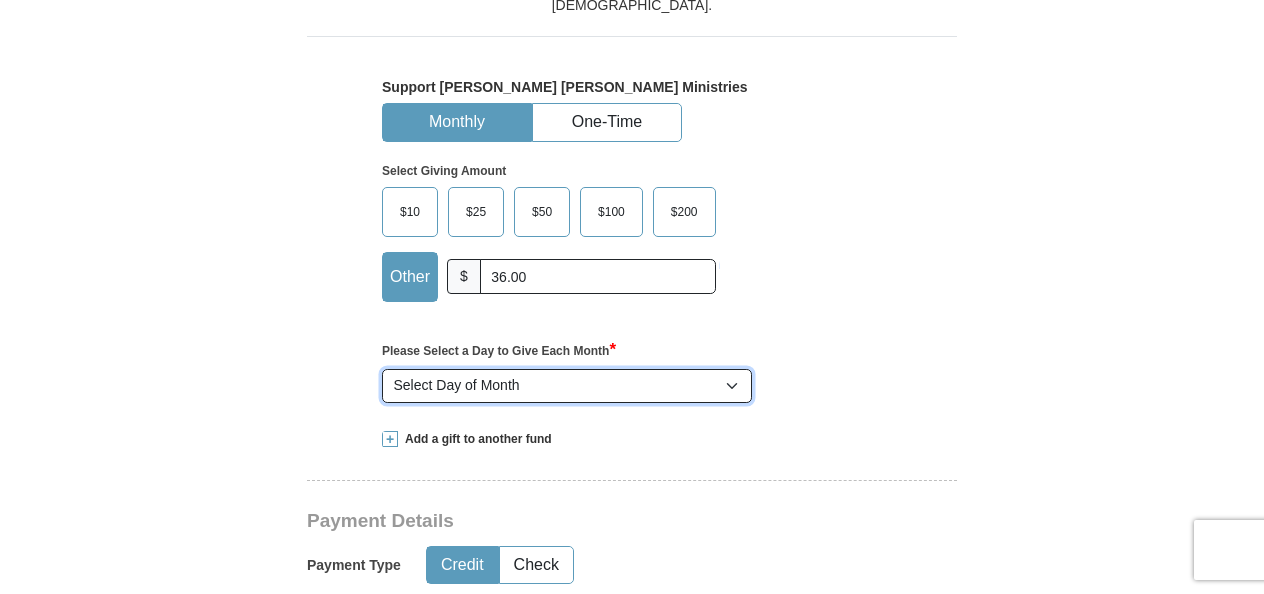 click on "Select Day of Month
1
2
3
4
5
6
7
8
9
10
11
12
13
14
15
16
17
18
19 20 21 22 23 24 25 26 27 28" at bounding box center (567, 386) 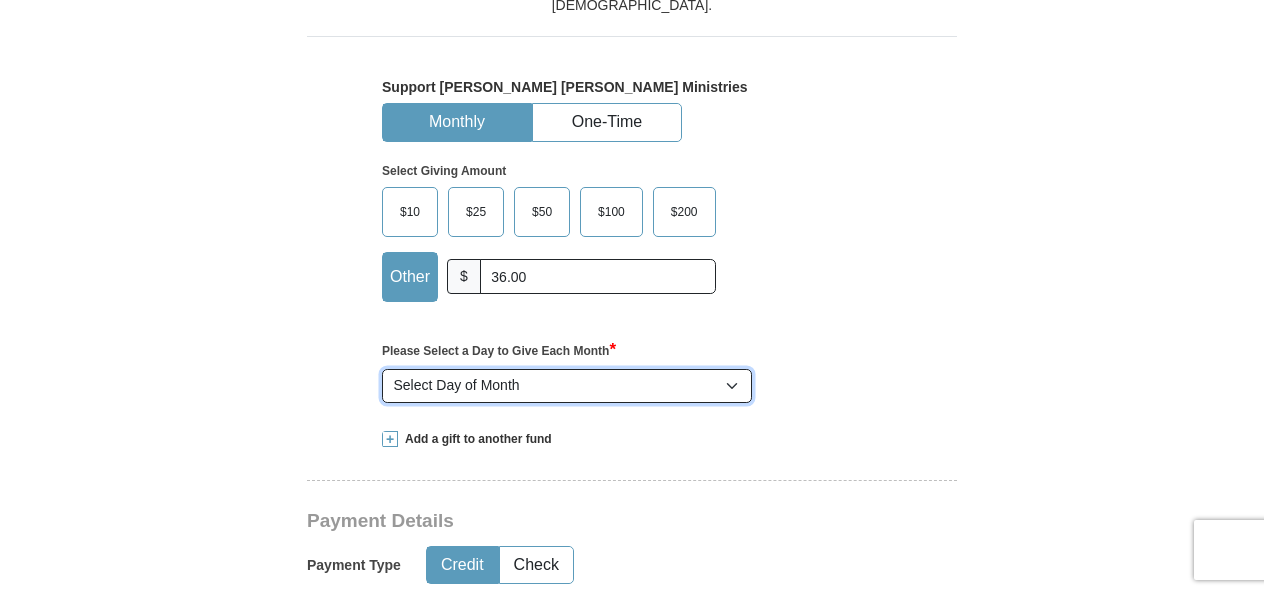 select on "20" 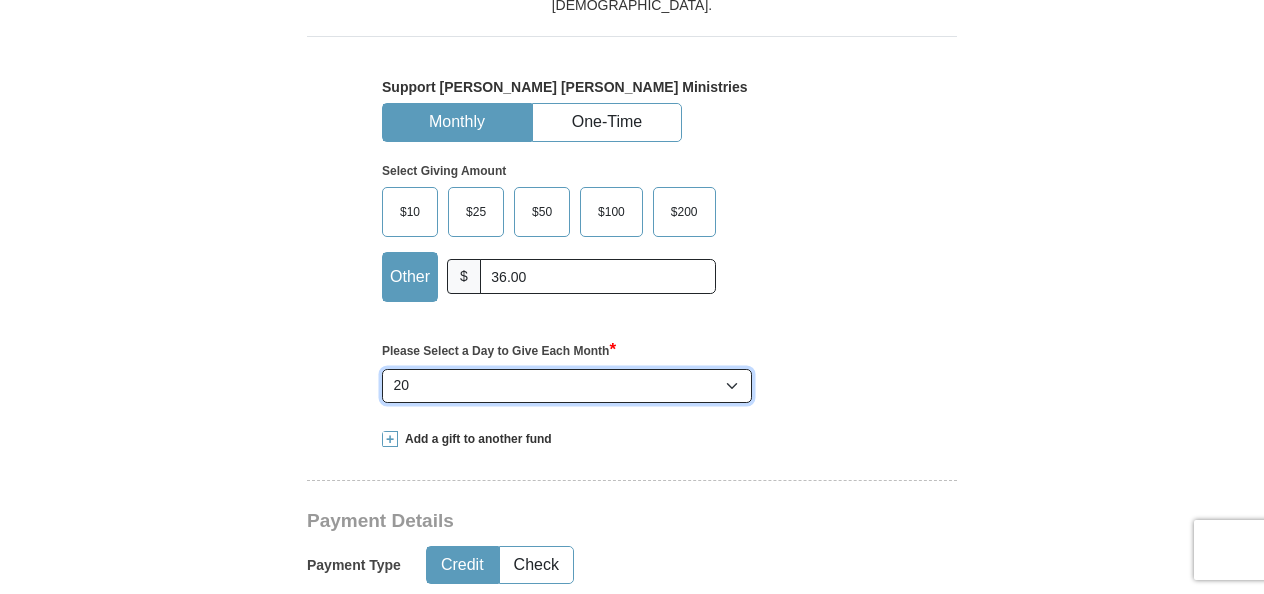 click on "Select Day of Month
1
2
3
4
5
6
7
8
9
10
11
12
13
14
15
16
17
18
19 20 21 22 23 24 25 26 27 28" at bounding box center (567, 386) 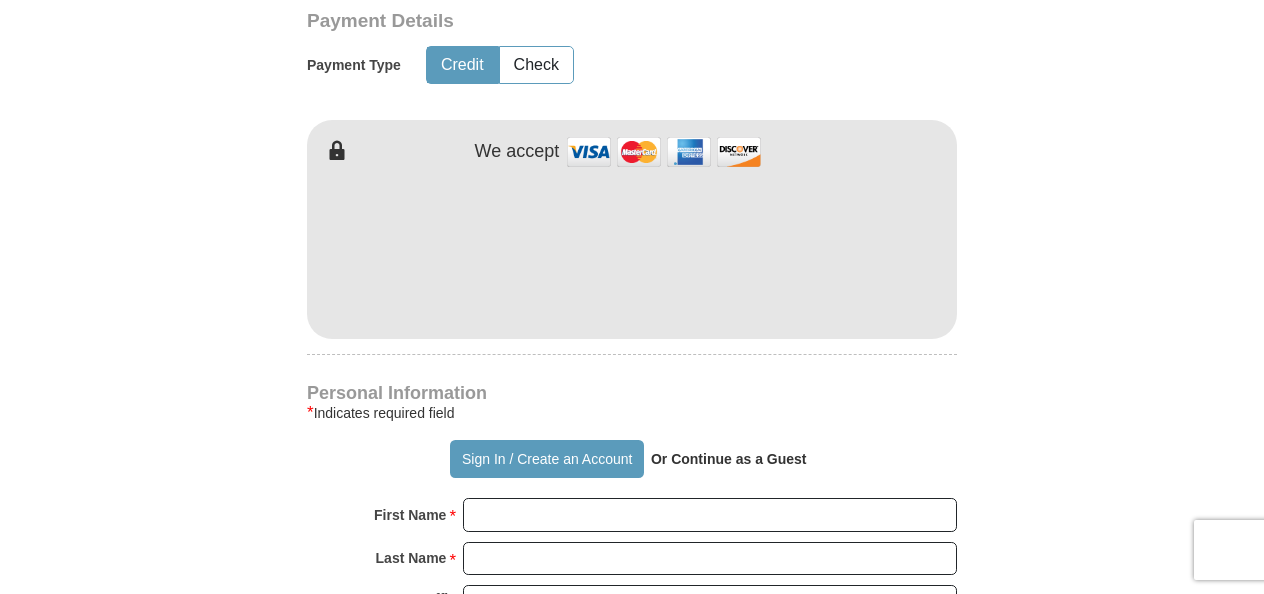 scroll, scrollTop: 1200, scrollLeft: 0, axis: vertical 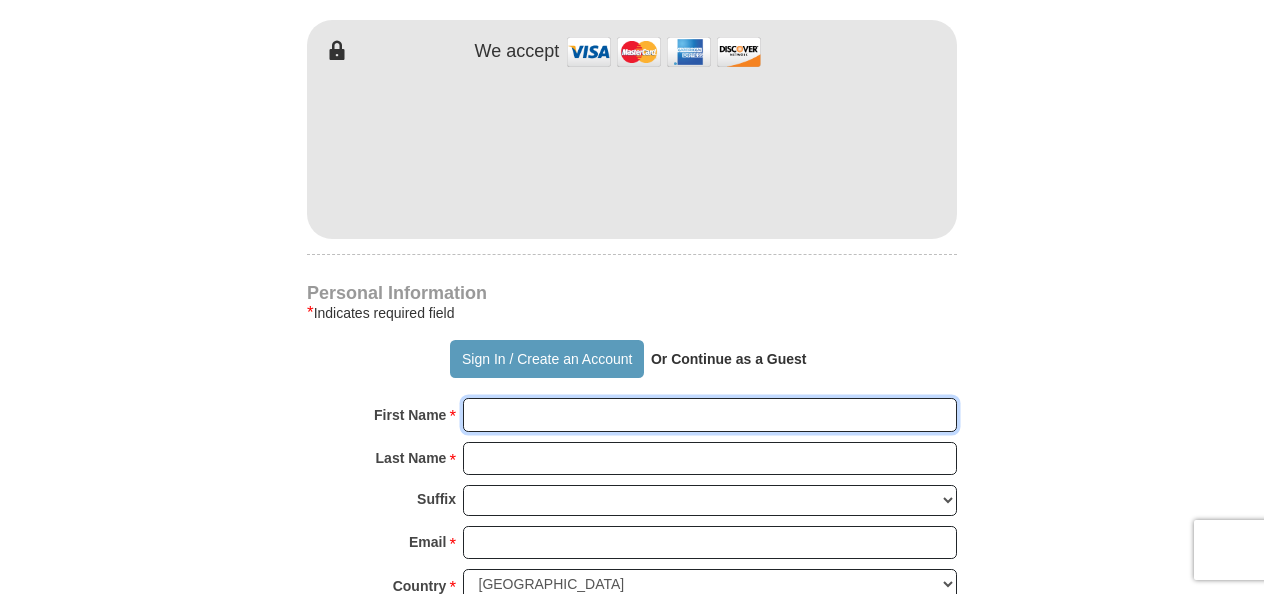 click on "First Name
*" at bounding box center (710, 415) 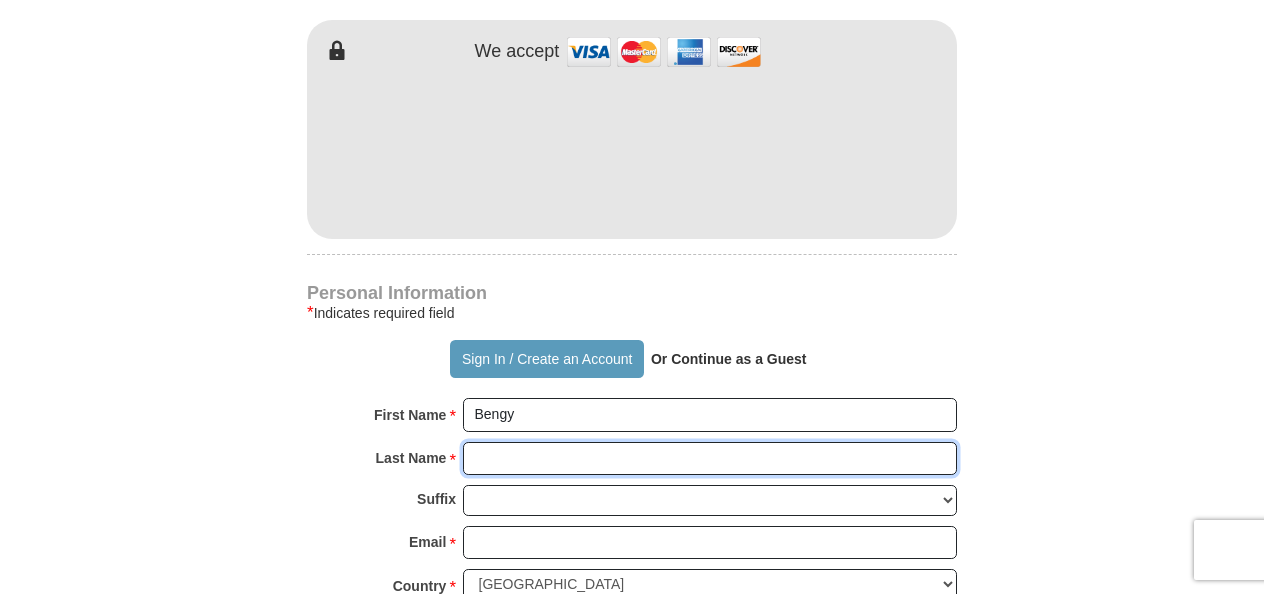 type on "Purchase" 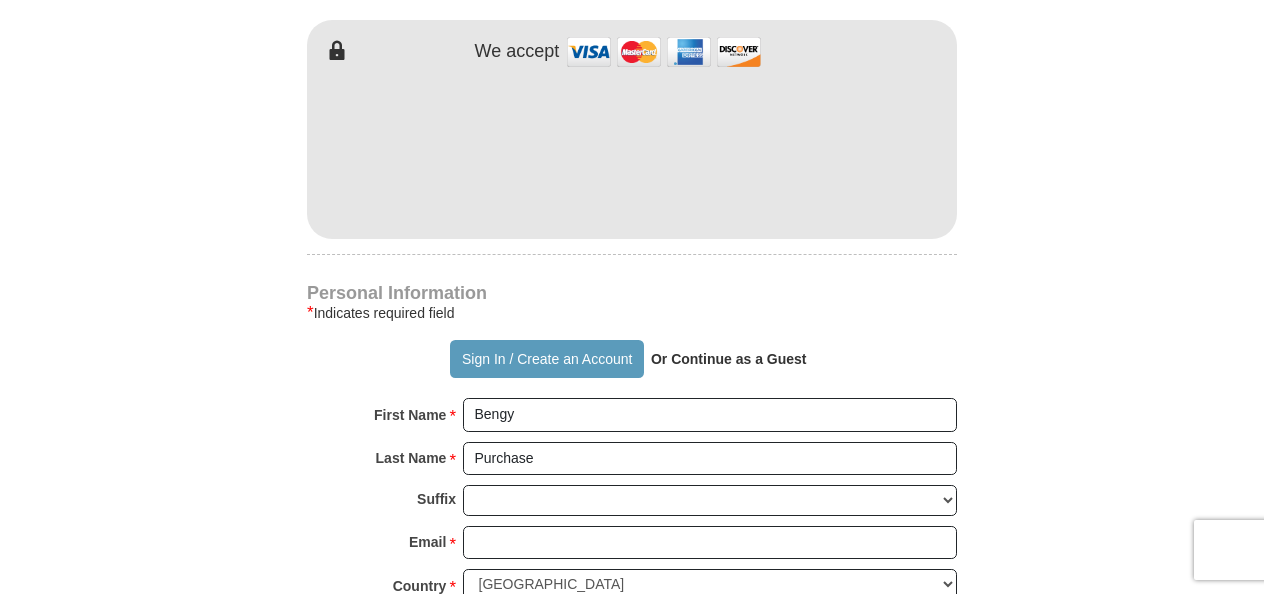 type on "[STREET_ADDRESS][PERSON_NAME]" 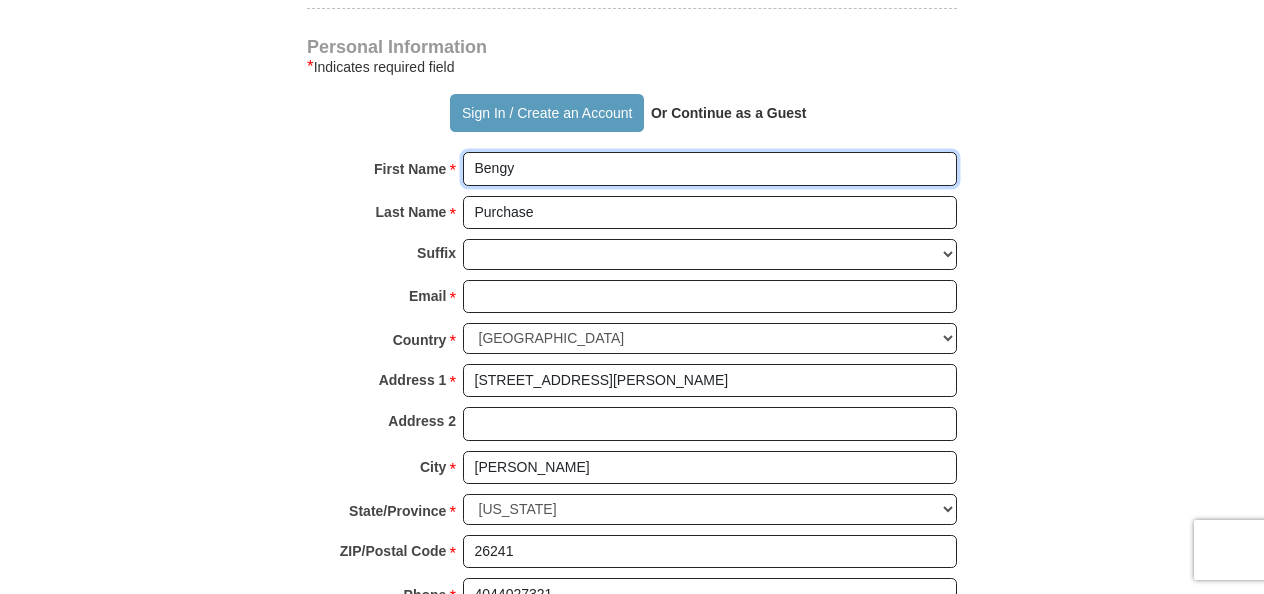 scroll, scrollTop: 1400, scrollLeft: 0, axis: vertical 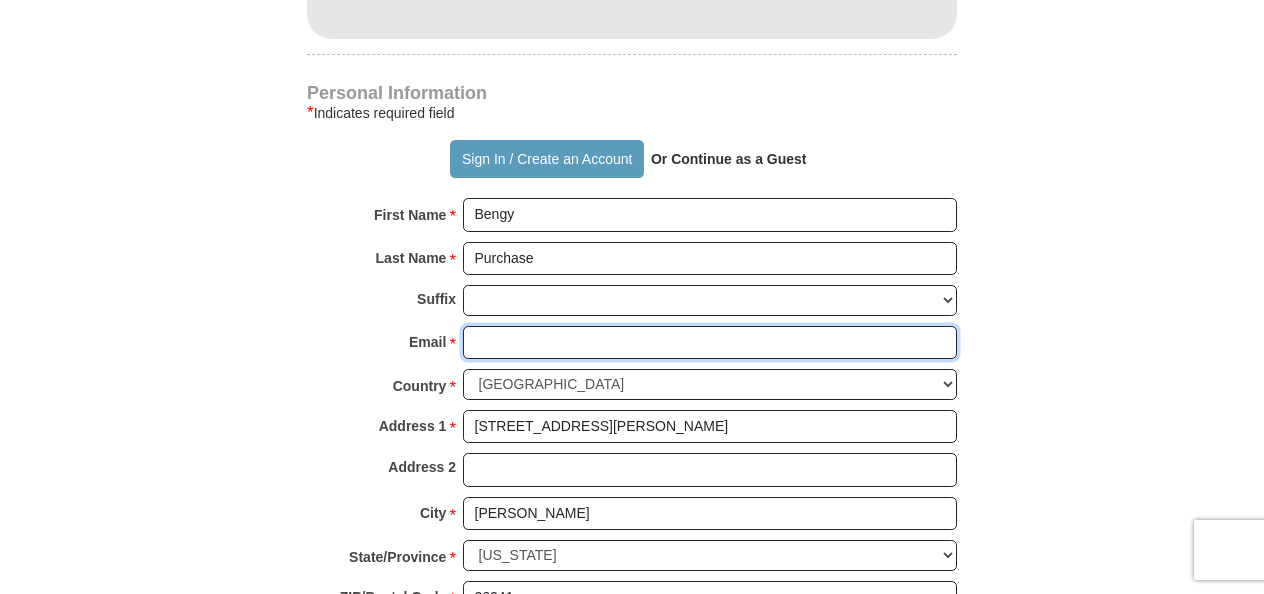 click on "Email
*" at bounding box center (710, 343) 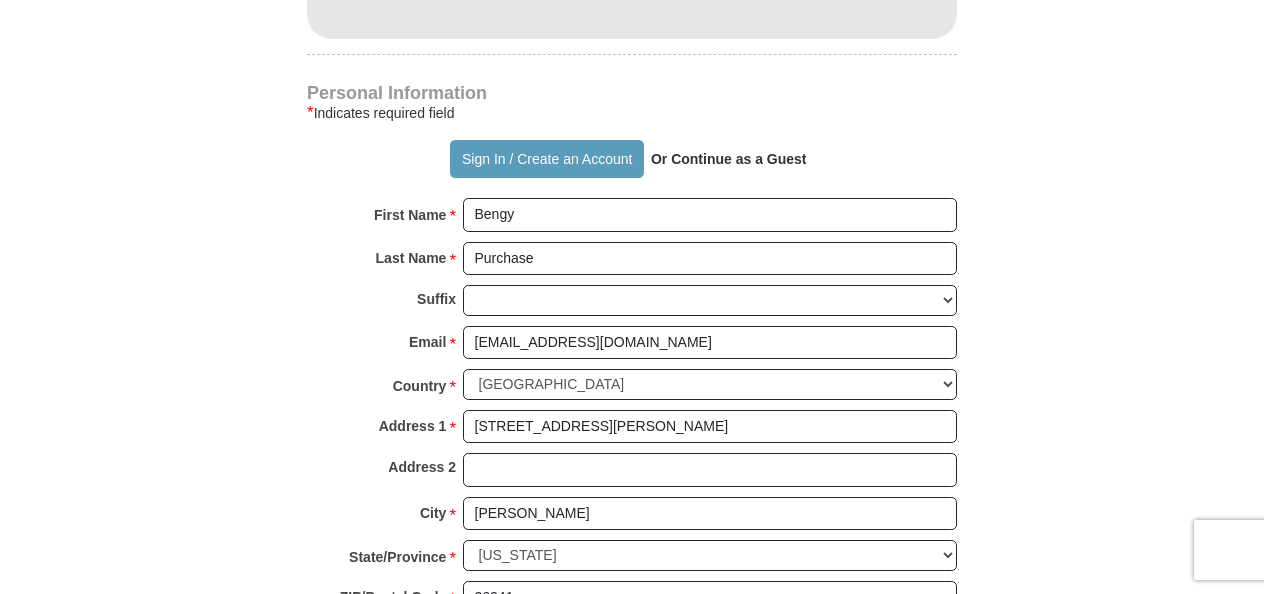 click on "Already have an account? Sign in for faster giving.  Don't have an account?  Create one after completing the form below.
[PERSON_NAME] [PERSON_NAME] Ministries Giving
Together, we're helping people all over the world discover the greatest gift that has ever been given...[DEMOGRAPHIC_DATA].
Support [PERSON_NAME] [PERSON_NAME] Ministries
Monthly
One-Time
Select Giving Amount
Amount must be a valid number
$25" at bounding box center [632, 28] 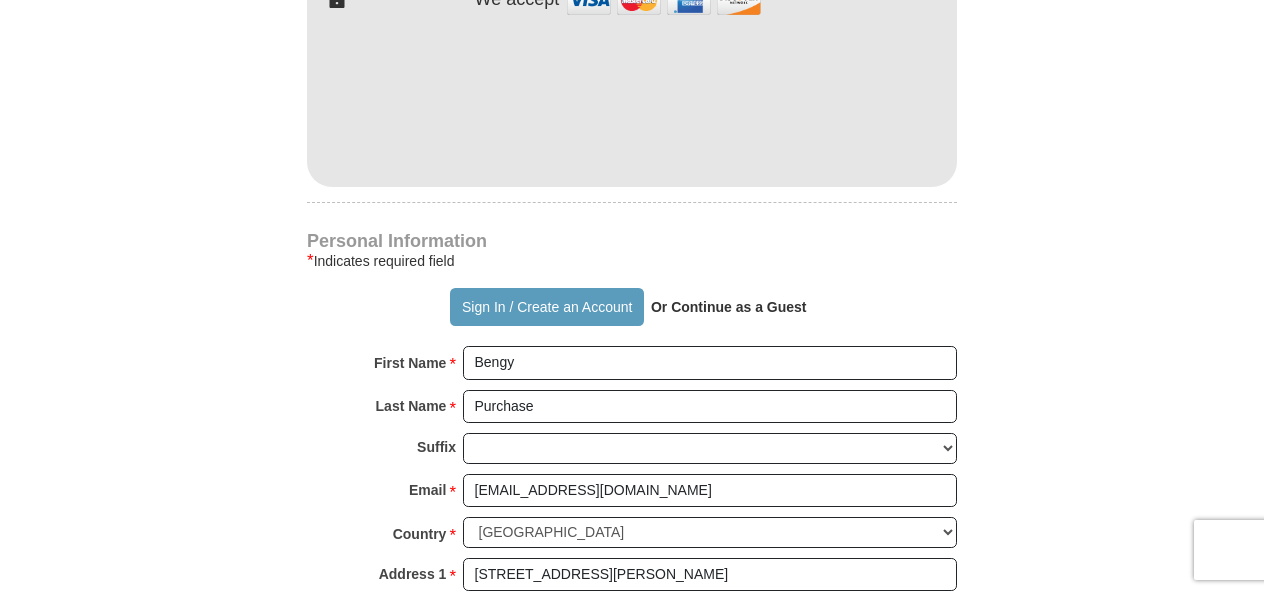 scroll, scrollTop: 1300, scrollLeft: 0, axis: vertical 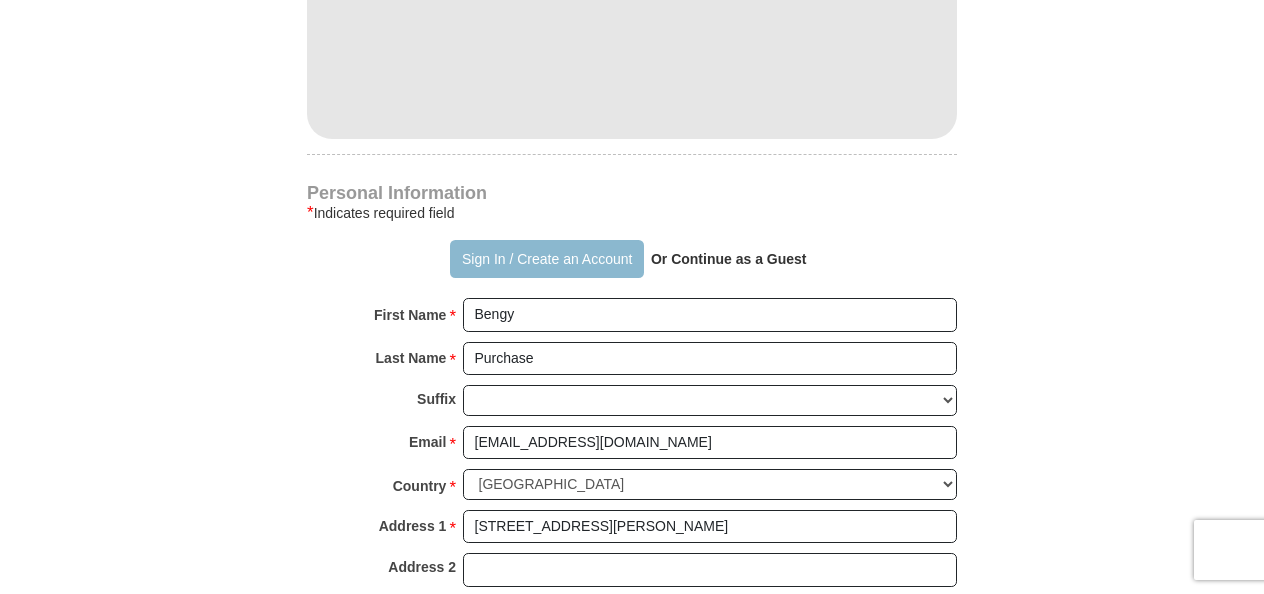 click on "Sign In / Create an Account" at bounding box center [546, 259] 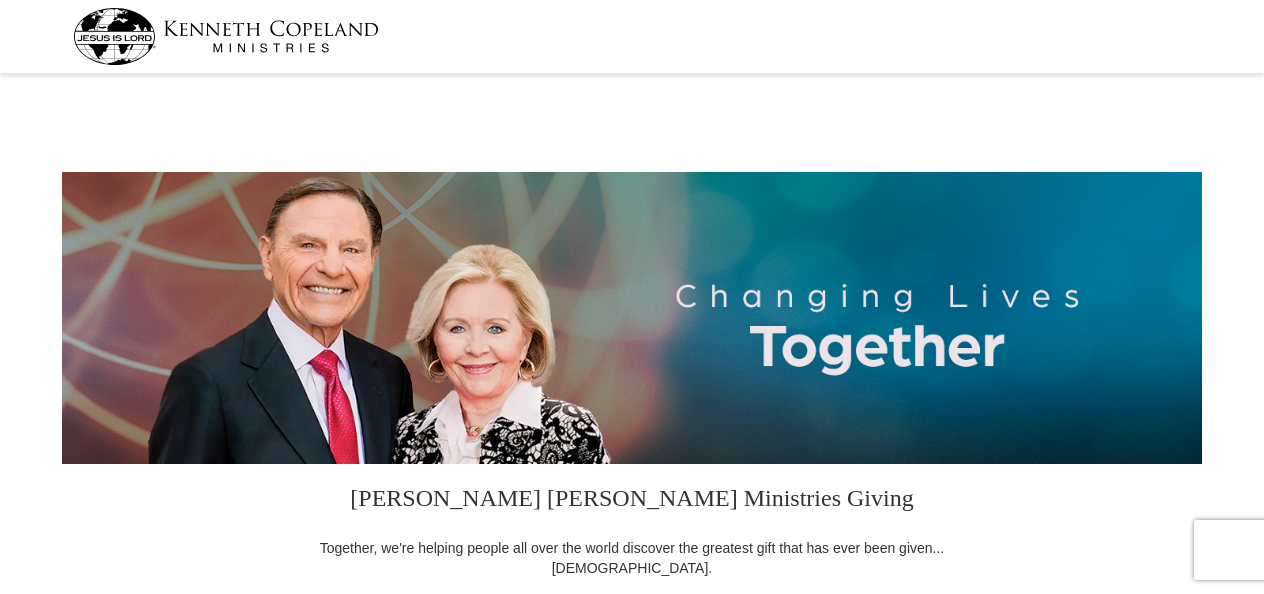 select on "GA" 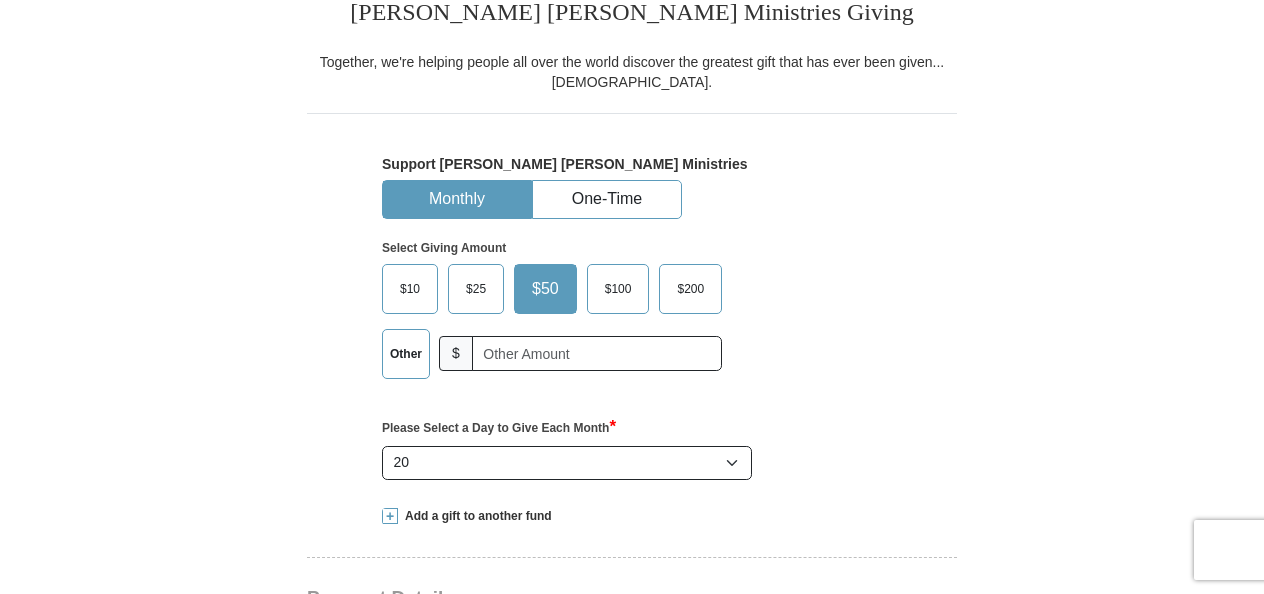 scroll, scrollTop: 600, scrollLeft: 0, axis: vertical 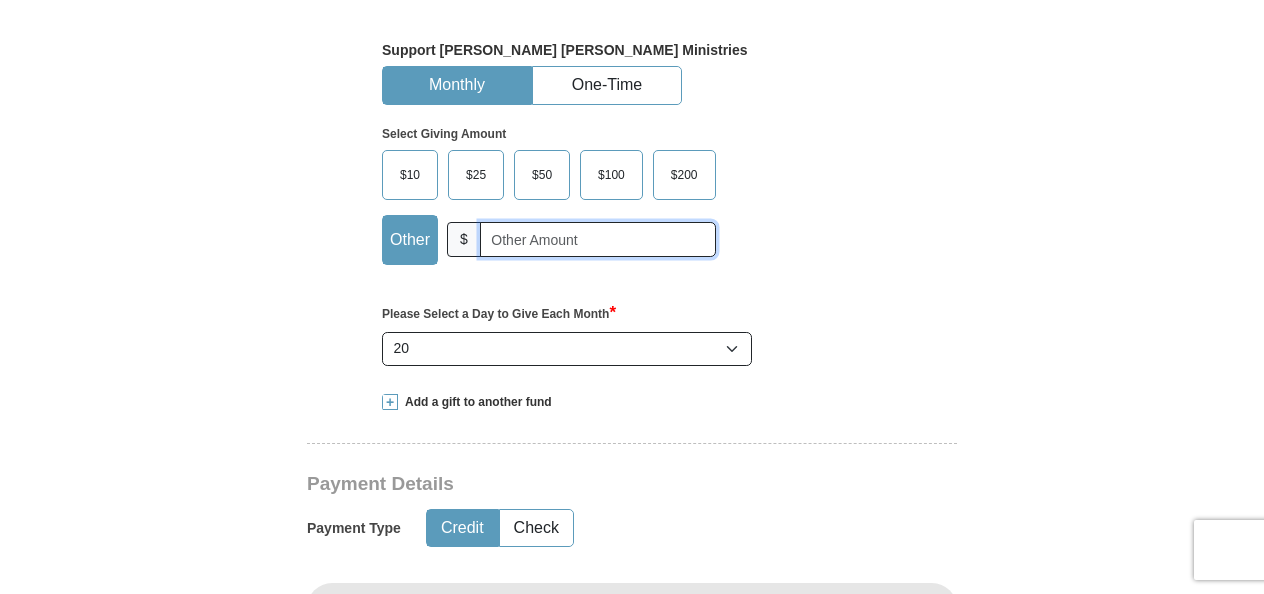 click at bounding box center (598, 239) 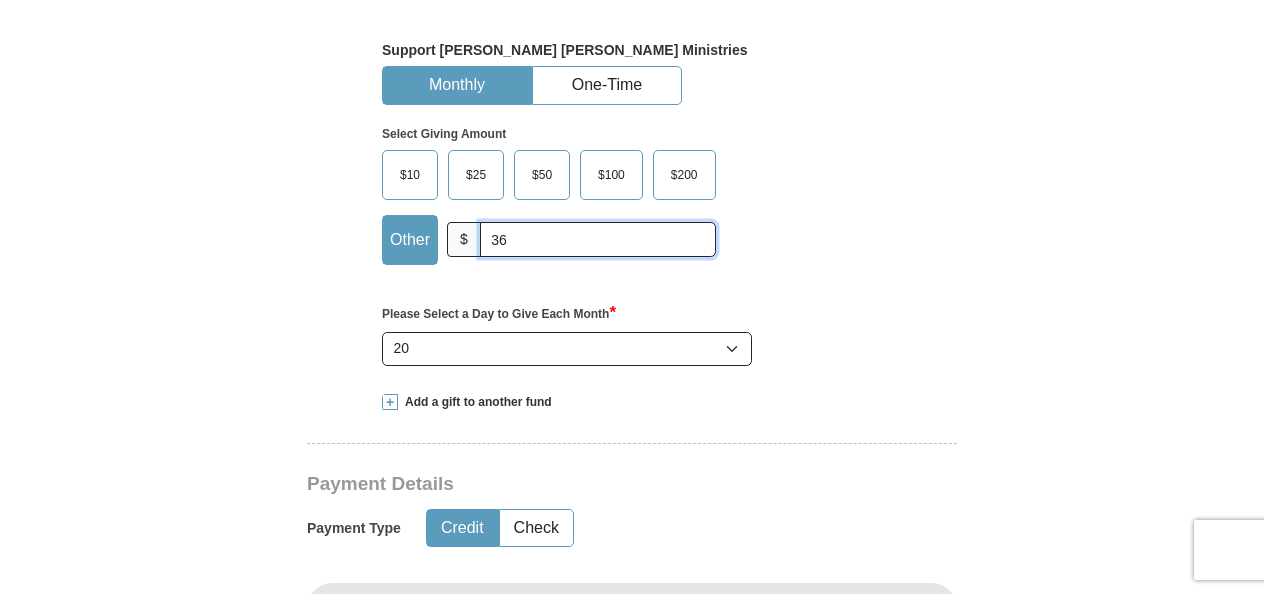 type on "36" 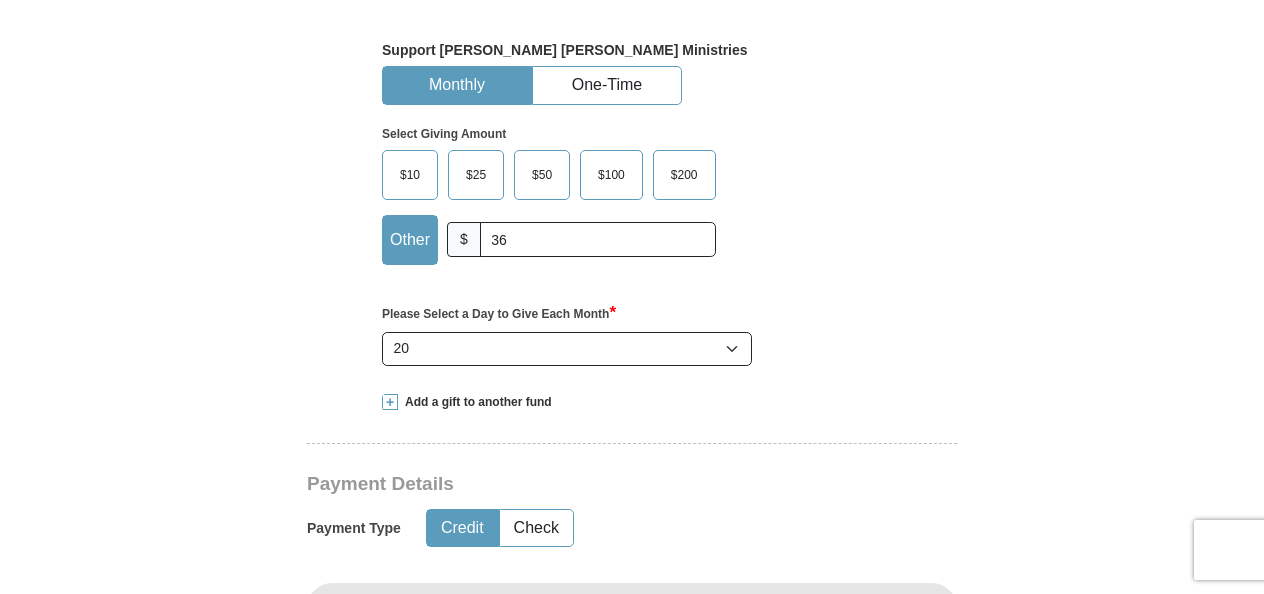 click on "Add a gift to another fund" at bounding box center [632, 402] 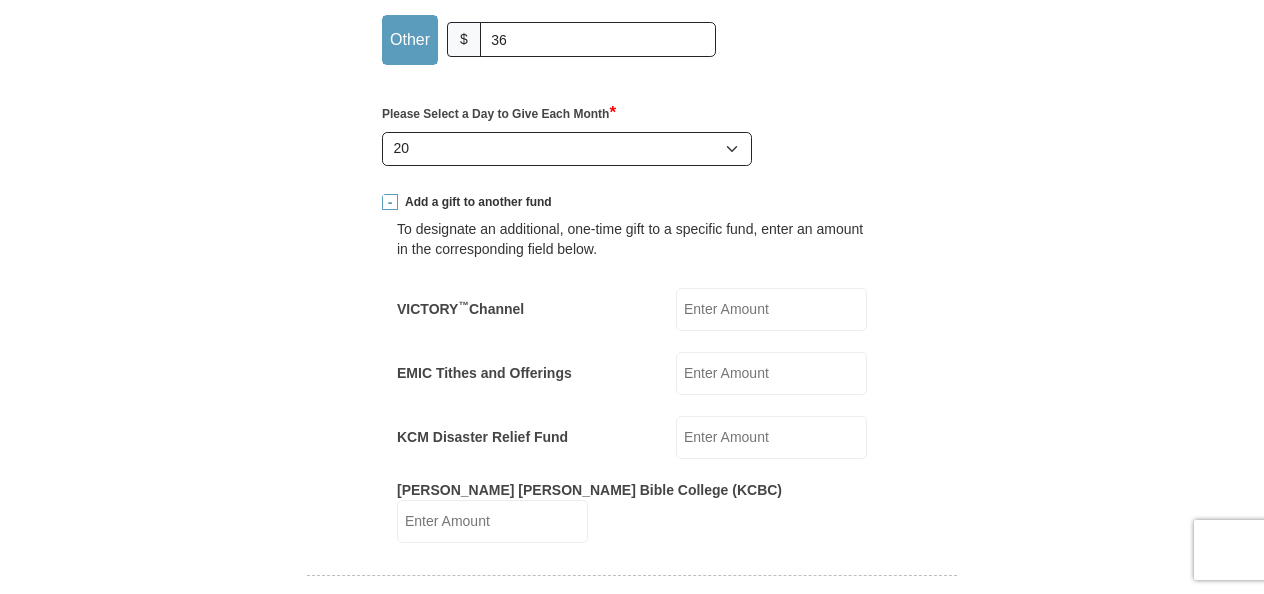 scroll, scrollTop: 900, scrollLeft: 0, axis: vertical 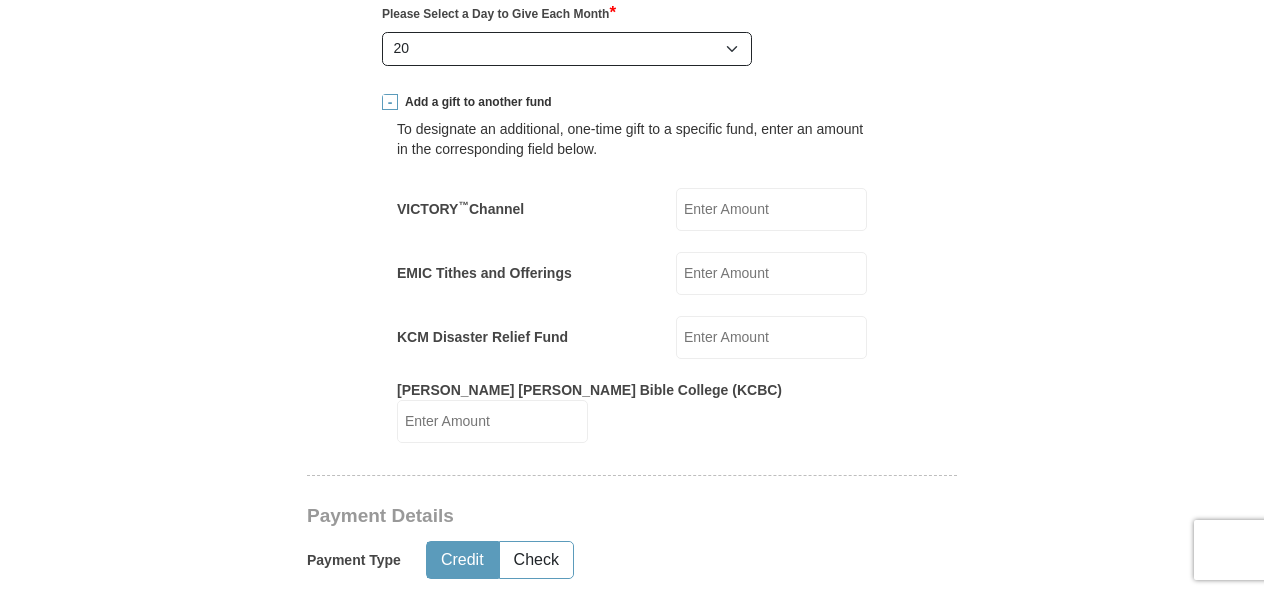 click on "EMIC Tithes and Offerings" at bounding box center (771, 273) 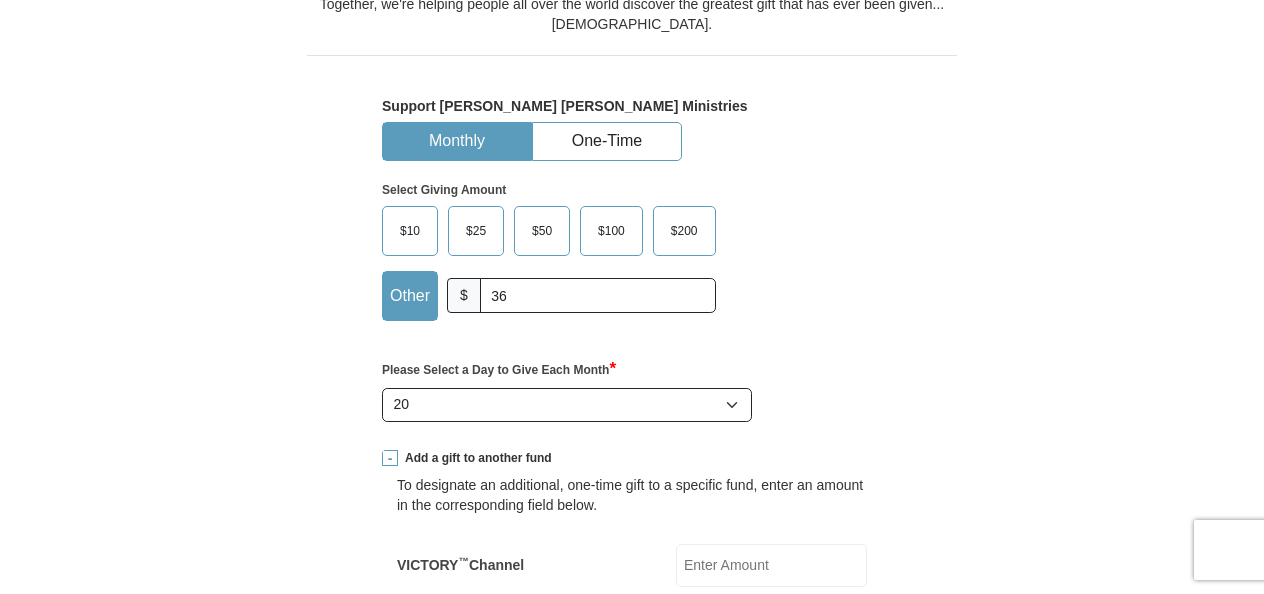 scroll, scrollTop: 500, scrollLeft: 0, axis: vertical 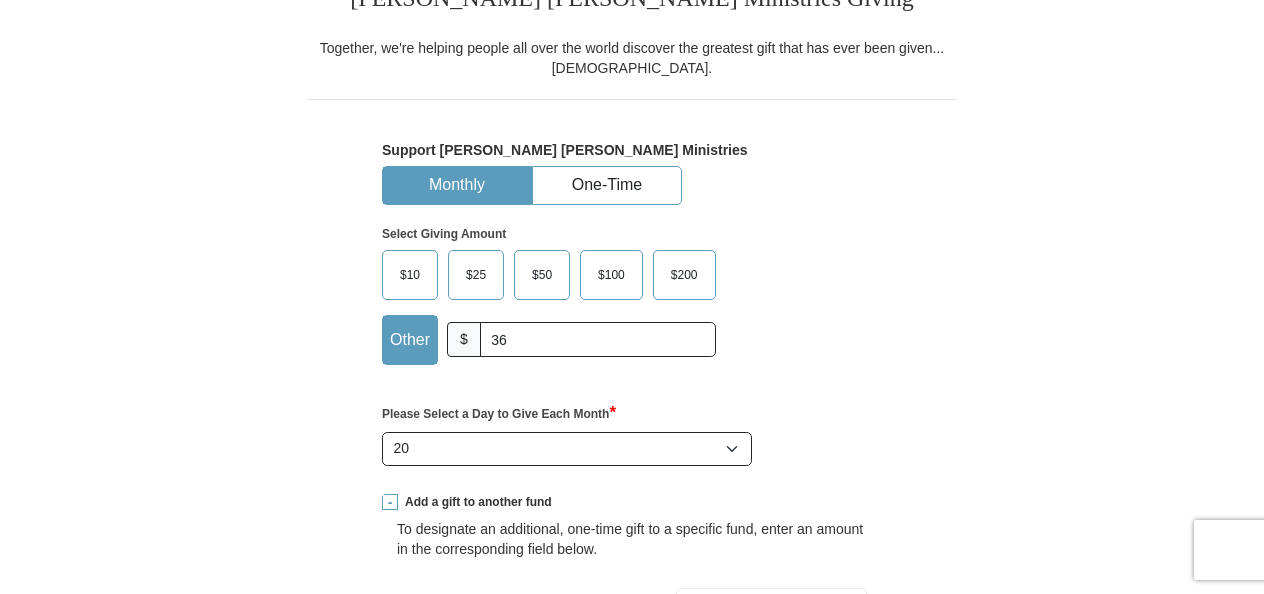 type on "36.00" 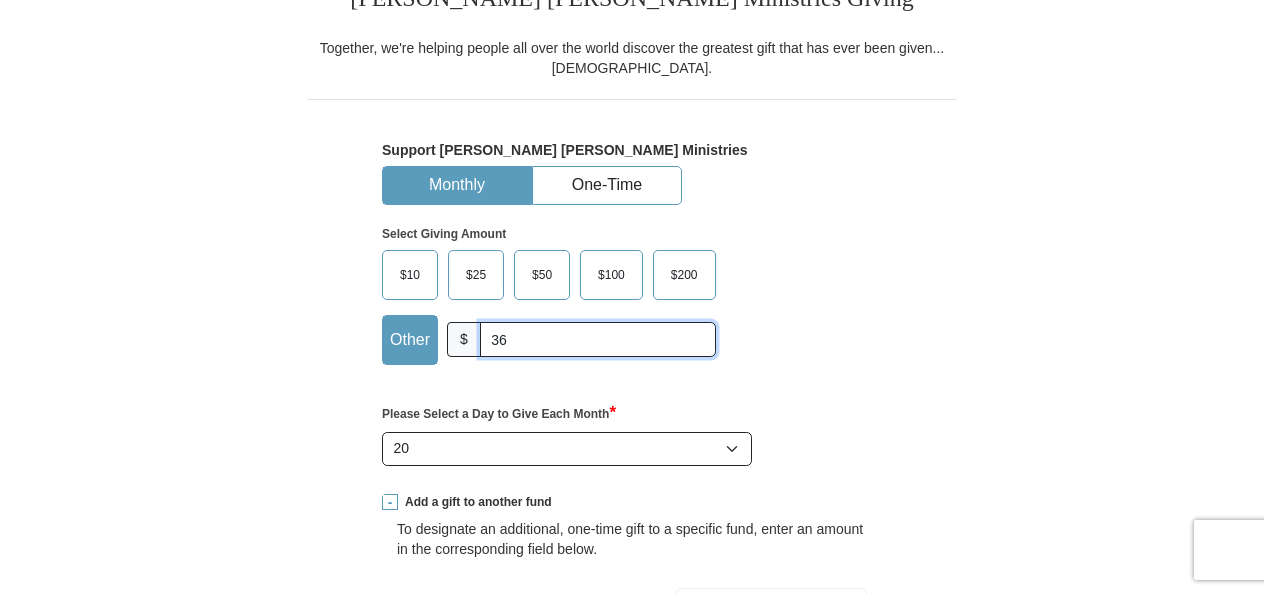 click on "36" at bounding box center [598, 339] 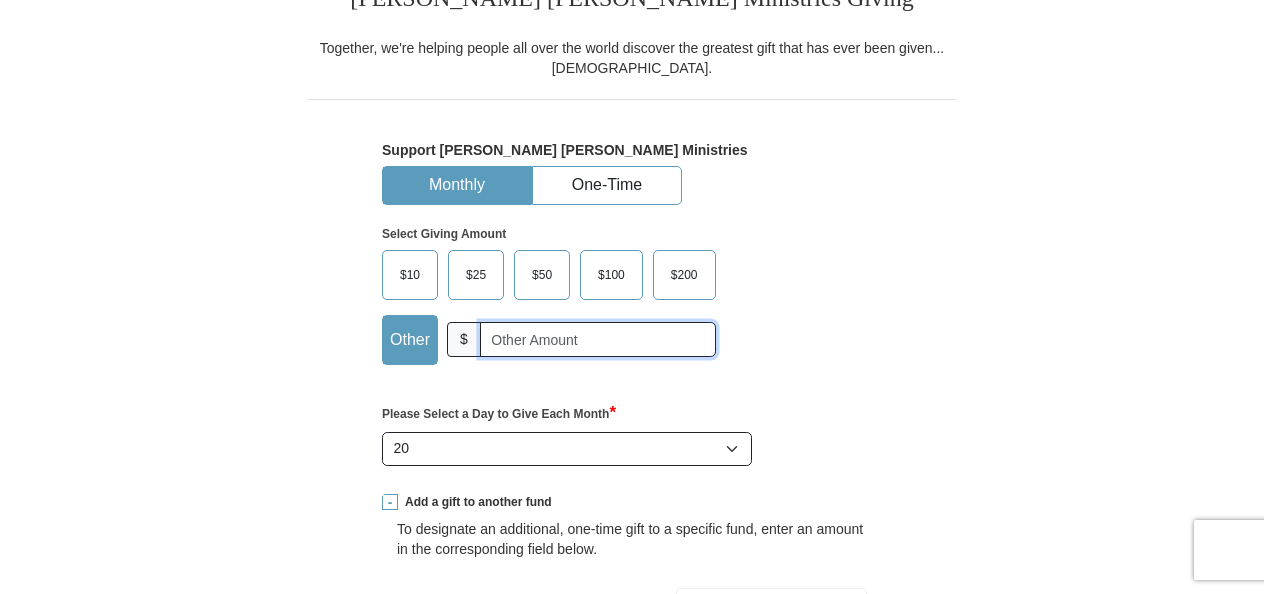 type 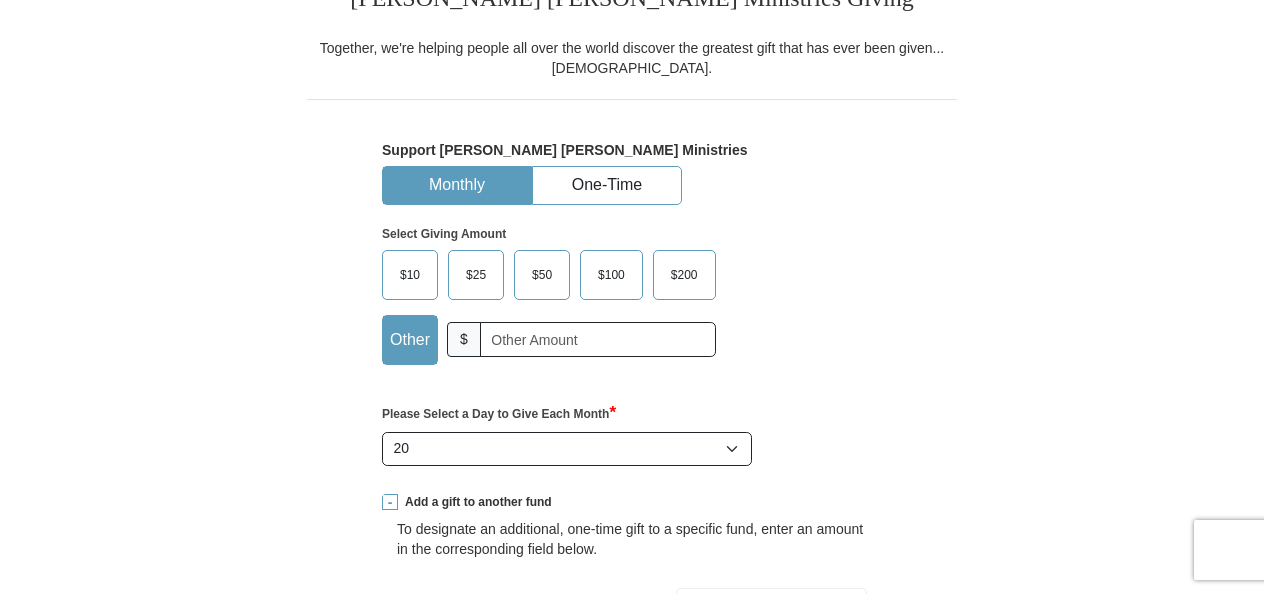 click on "Support Kenneth Copeland Ministries
Monthly
One-Time
Select Giving Amount
Amount must be a valid number
The total gift cannot be less than $1.00
$25
$50 $100 $250 $500 $" at bounding box center [632, 286] 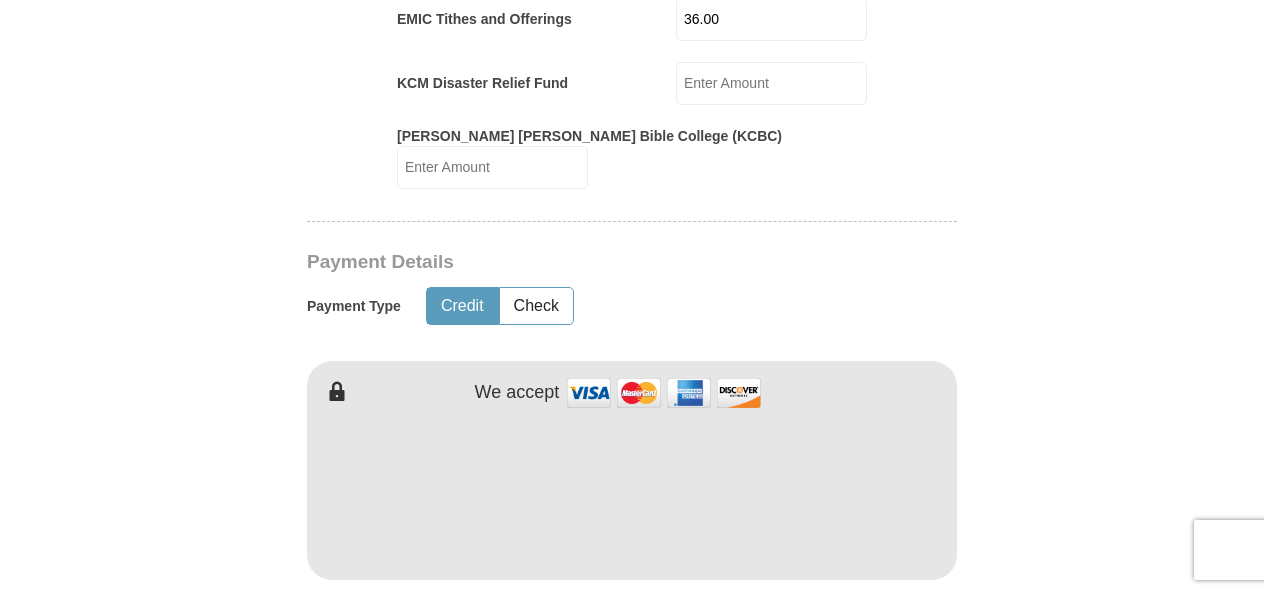 scroll, scrollTop: 1200, scrollLeft: 0, axis: vertical 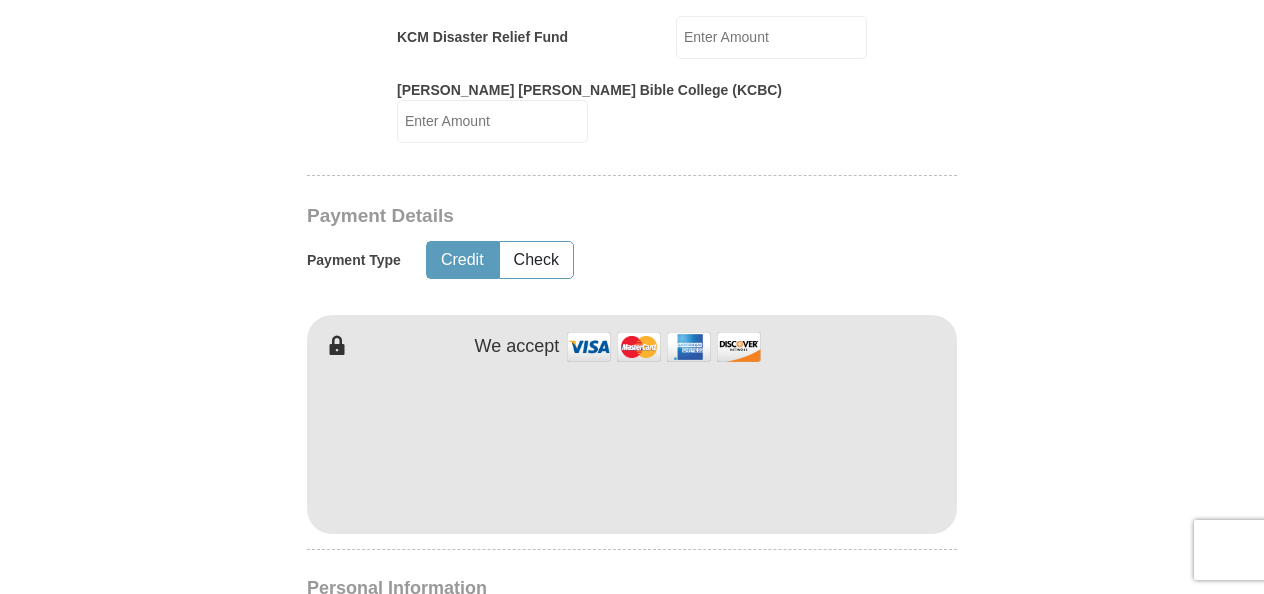 click on "Kenneth Copeland Ministries Giving
Together, we're helping people all over the world discover the greatest gift that has ever been given...Jesus.
Support Kenneth Copeland Ministries
Monthly
One-Time
Select Giving Amount
Amount must be a valid number
The total gift cannot be less than $1.00
$25 $50" at bounding box center (632, 269) 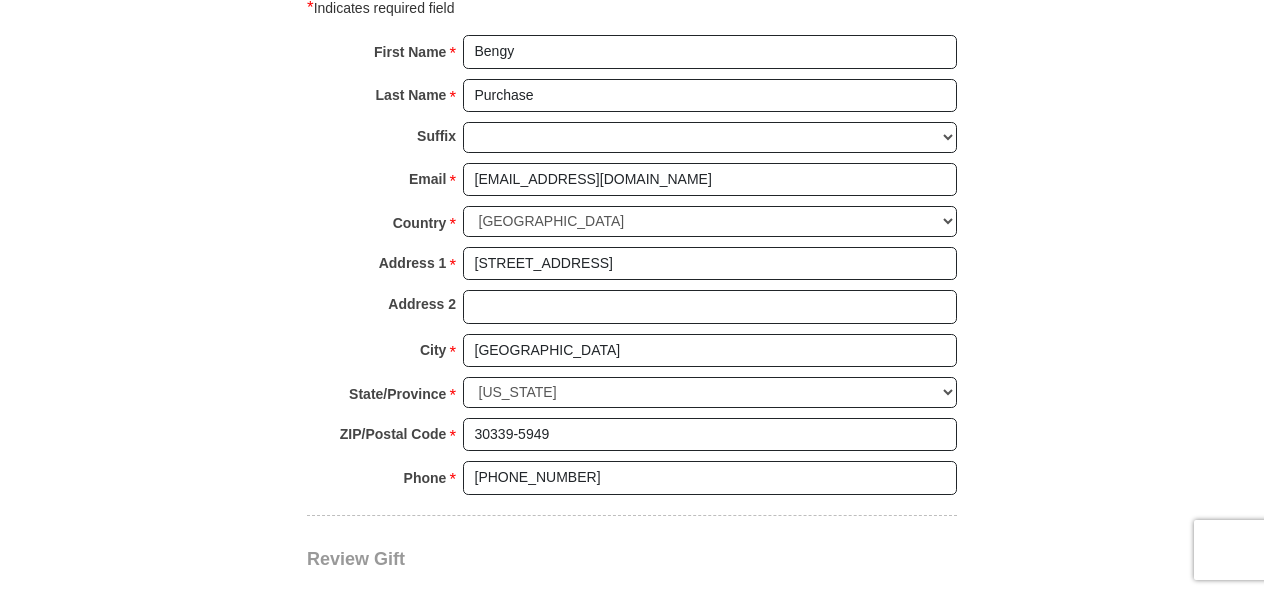 scroll, scrollTop: 1900, scrollLeft: 0, axis: vertical 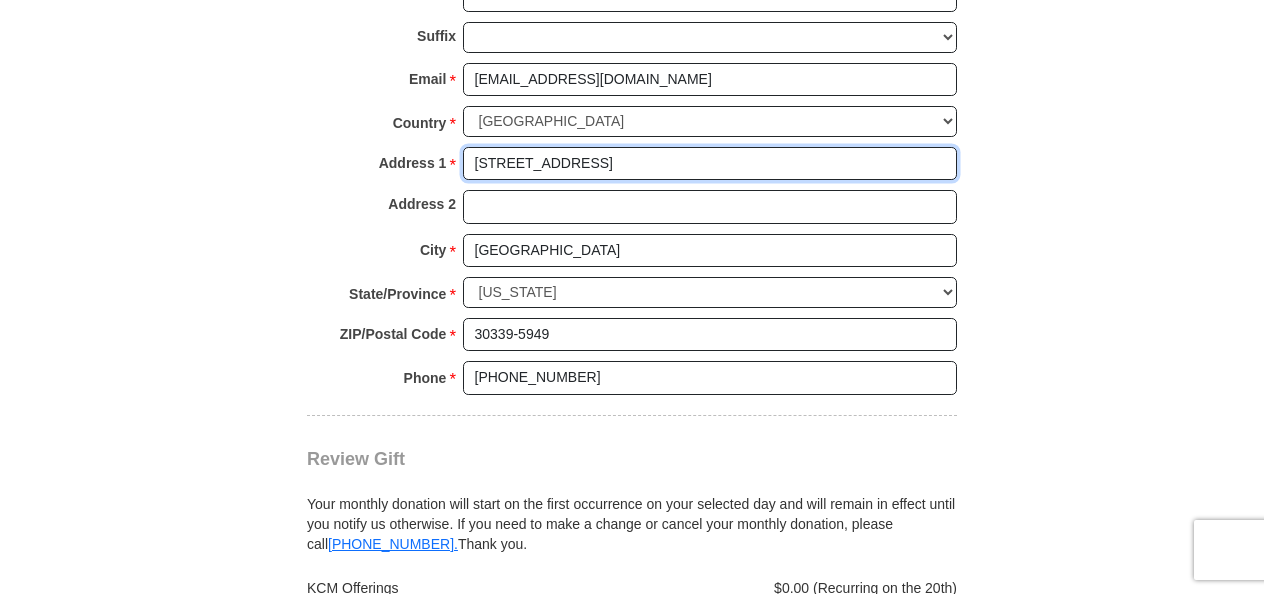 drag, startPoint x: 680, startPoint y: 132, endPoint x: 402, endPoint y: 148, distance: 278.46005 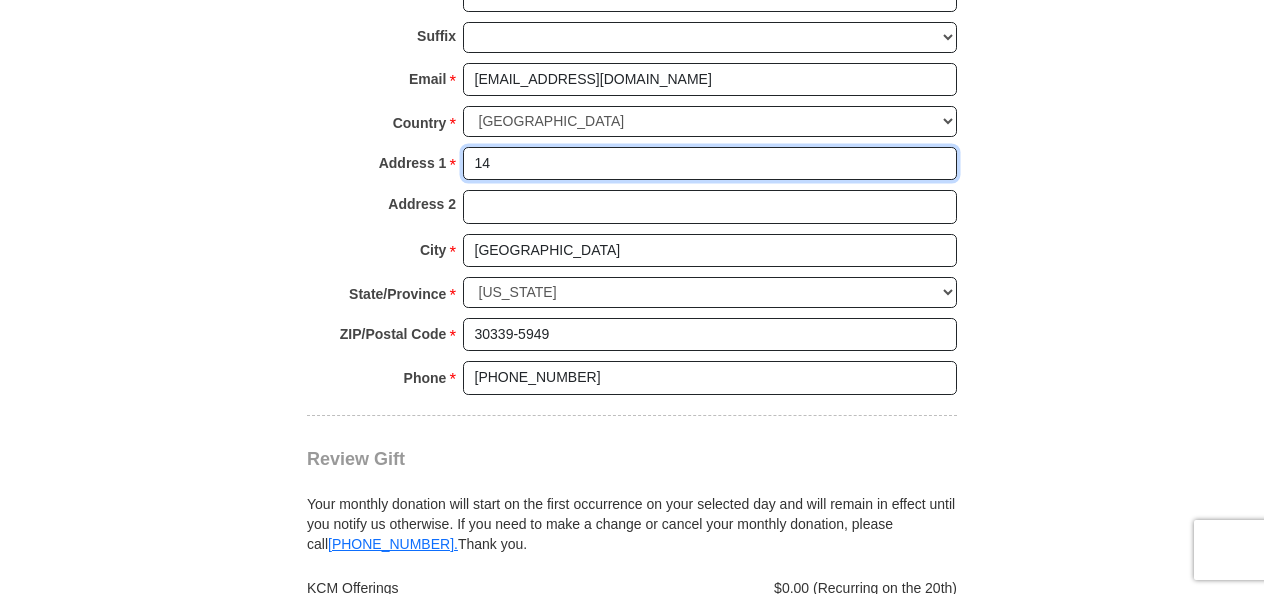 type on "[STREET_ADDRESS][PERSON_NAME]" 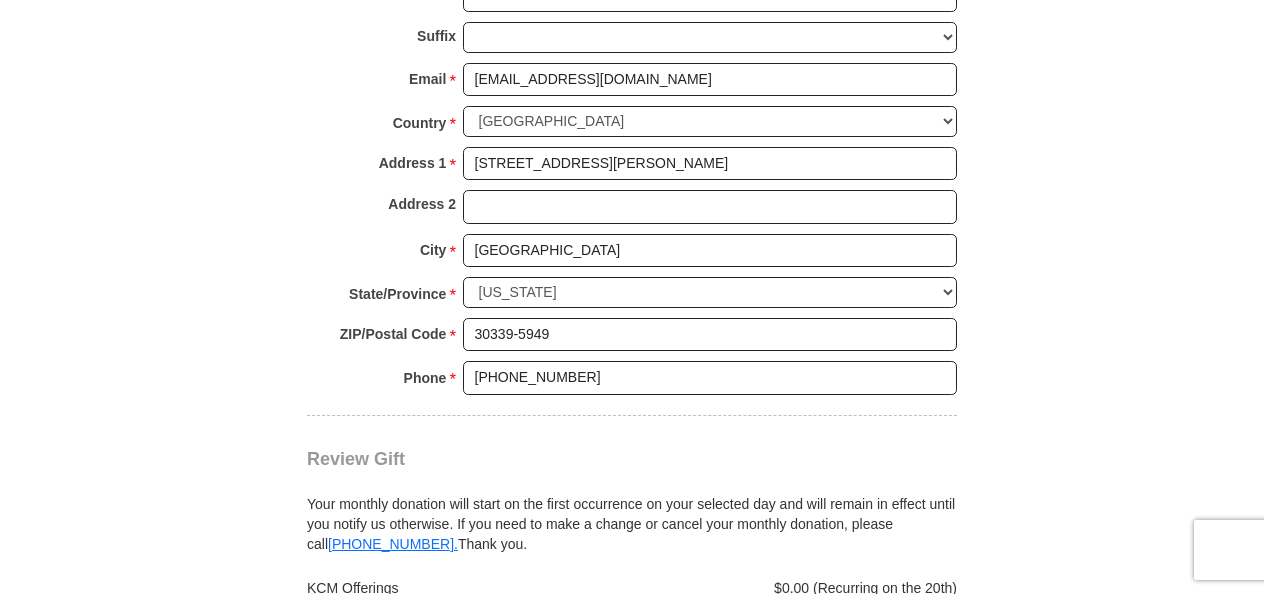 type on "36.00" 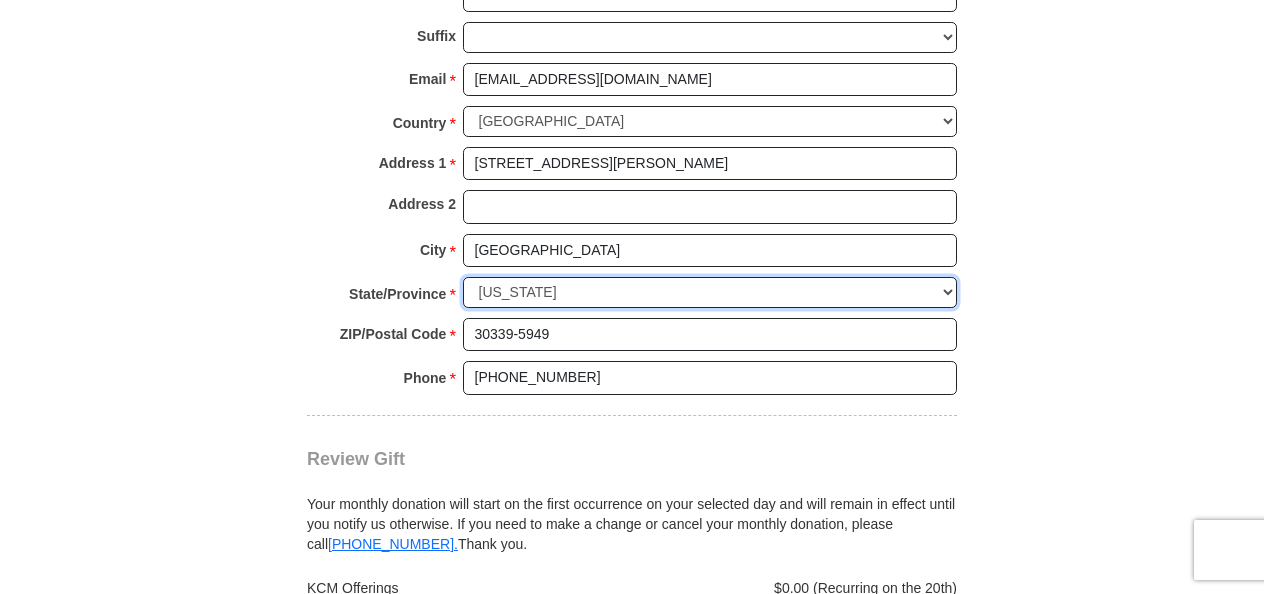 select on "WV" 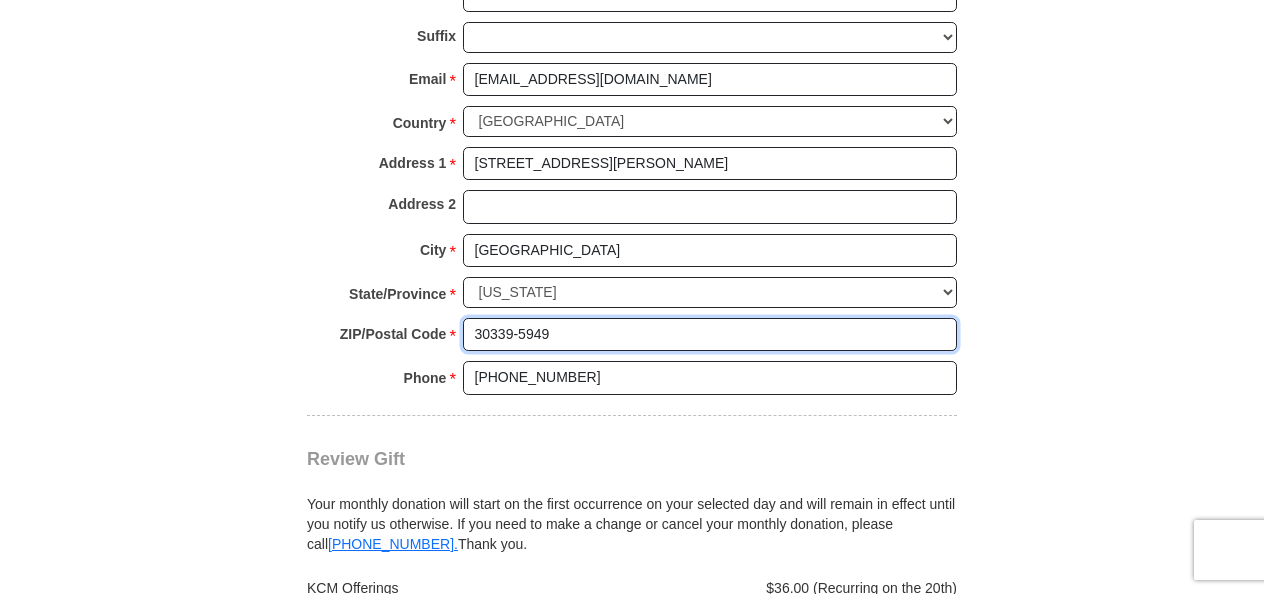 click on "30339-5949" at bounding box center [710, 335] 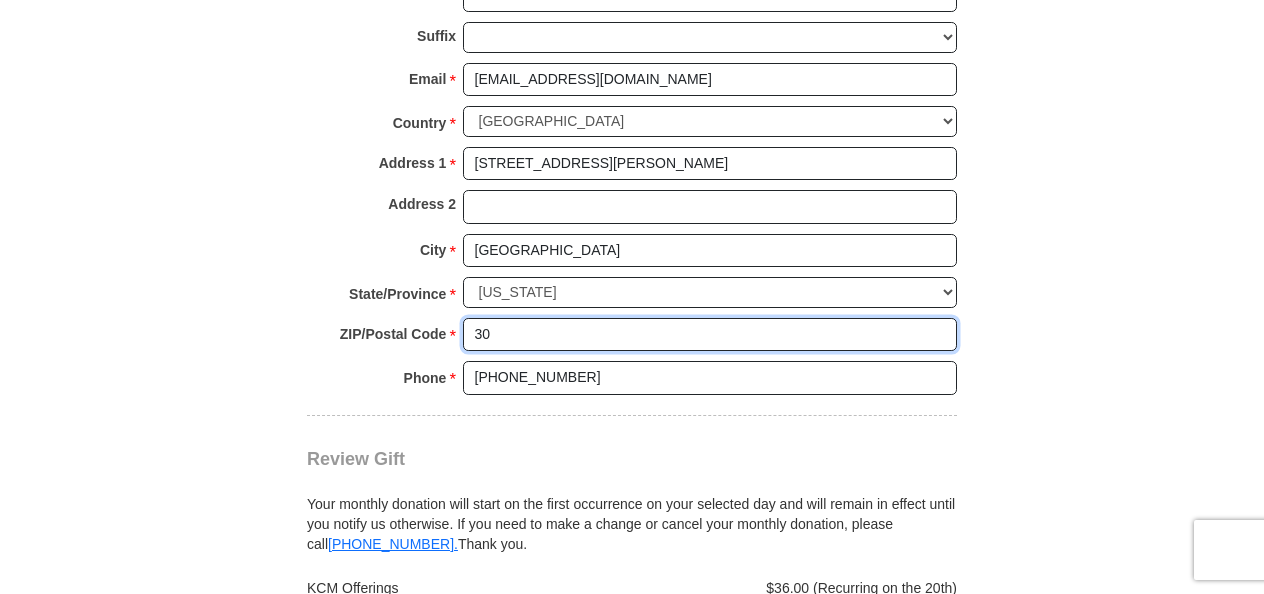 type on "3" 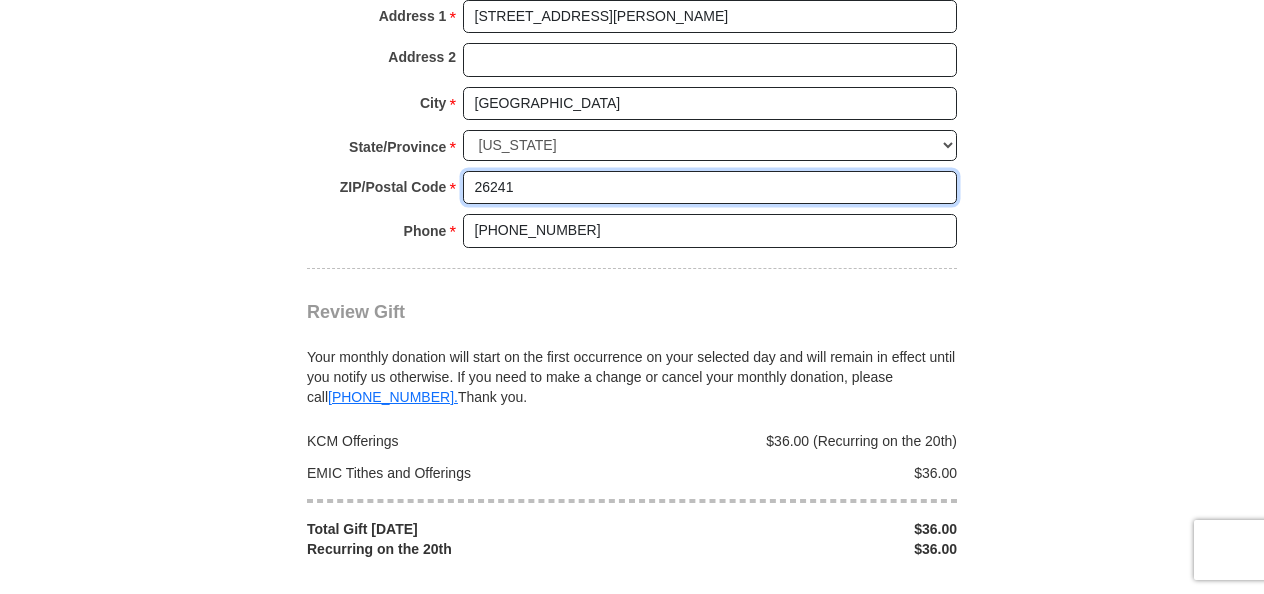 scroll, scrollTop: 2200, scrollLeft: 0, axis: vertical 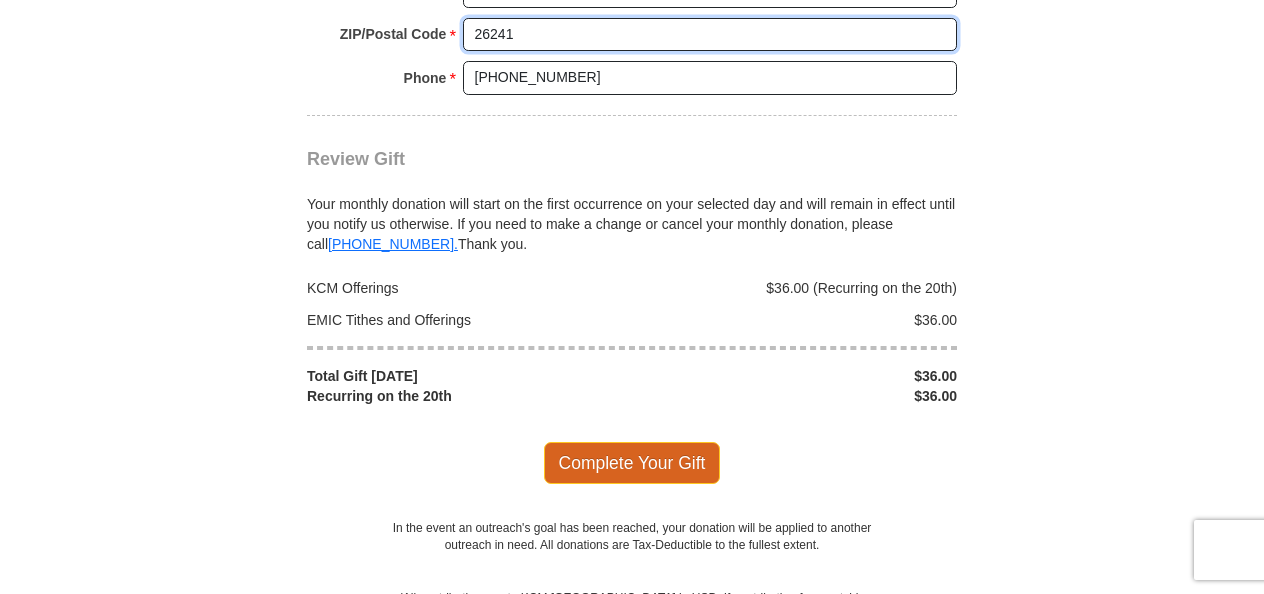 type on "26241" 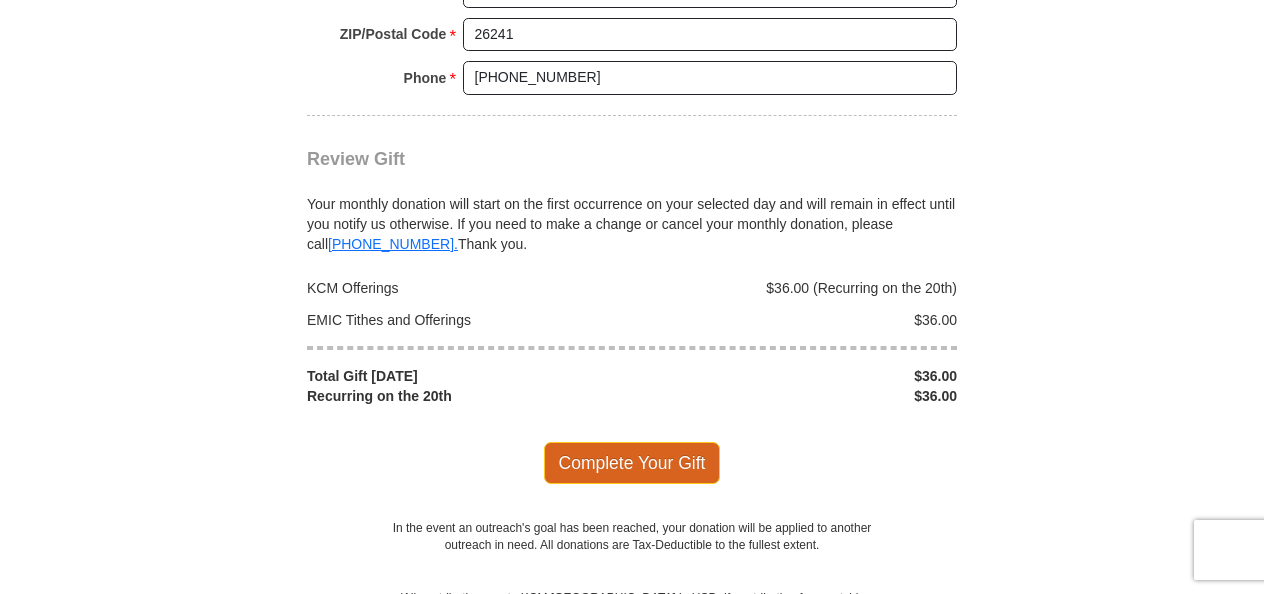 click on "Complete Your Gift" at bounding box center (632, 463) 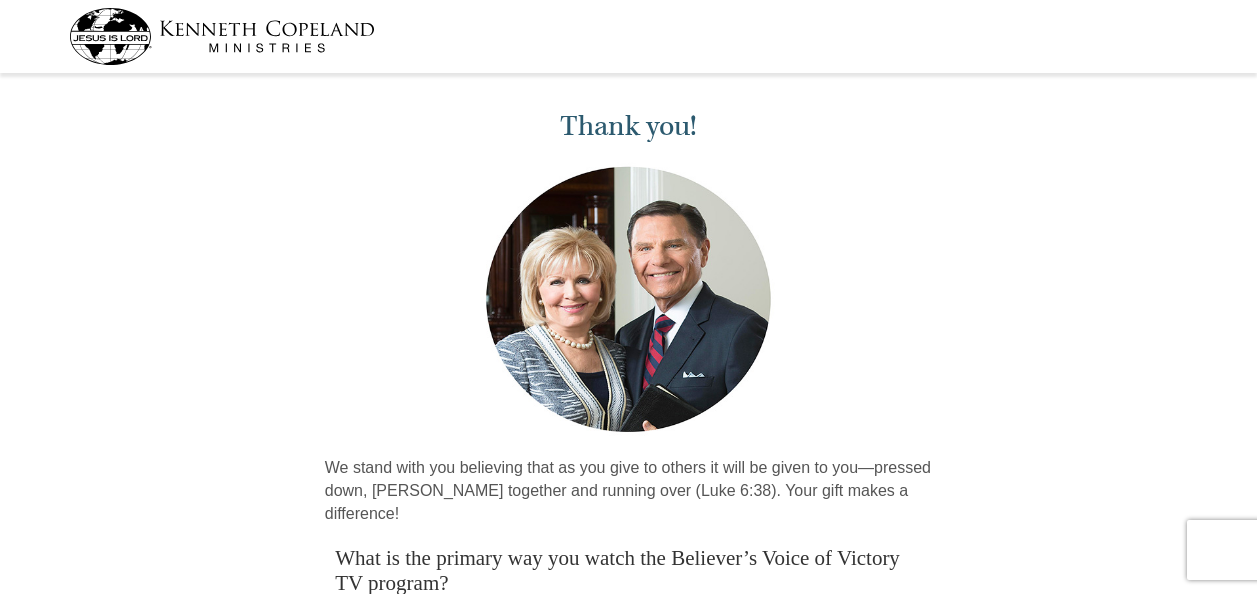 scroll, scrollTop: 0, scrollLeft: 0, axis: both 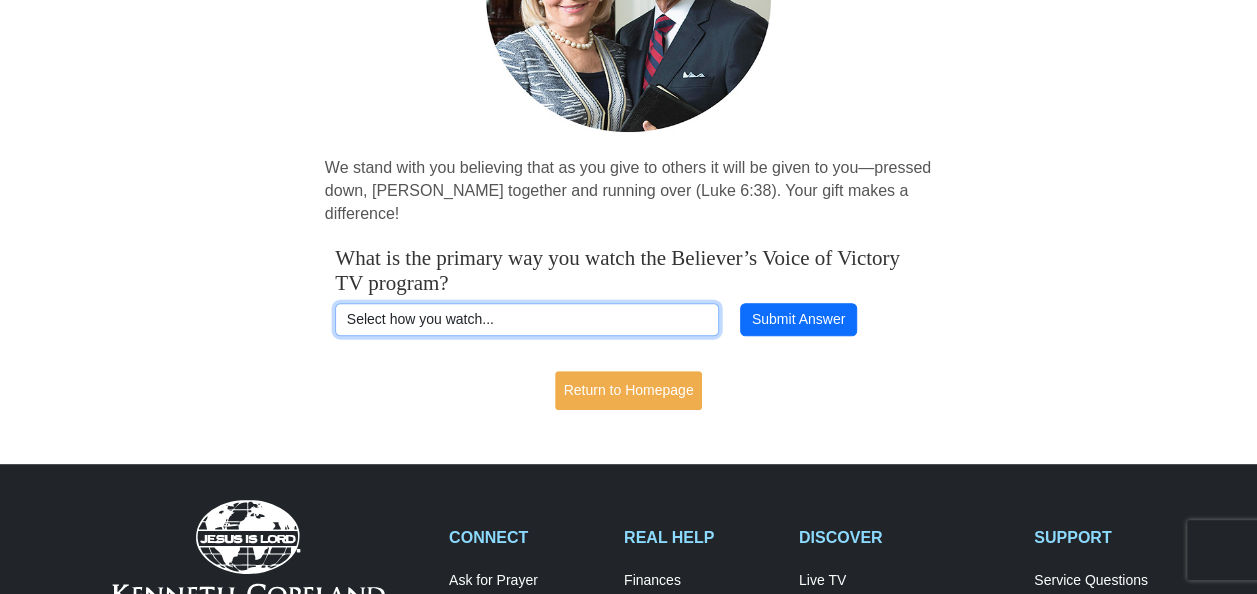 click on "Select how you watch... Daystar Morning Daystar Evening KCM.org GoVictory.com VICTORY Dish Channel 265 VICTORY DIRECTV Channel 366 Roku Streaming Device YouTube" at bounding box center (527, 320) 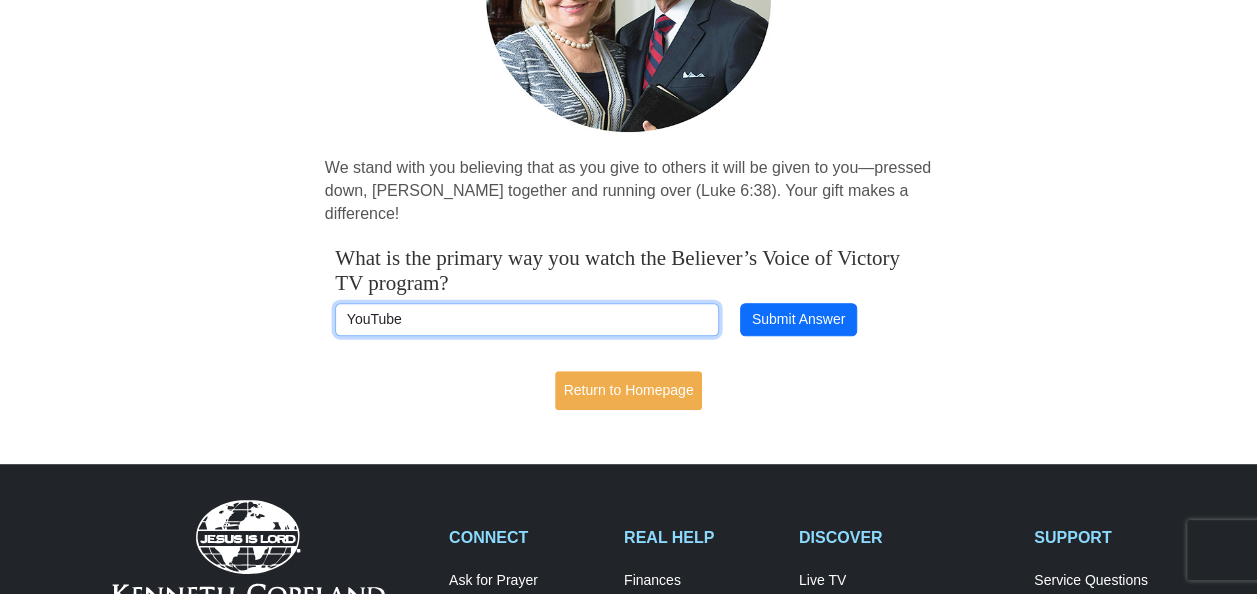 click on "Select how you watch... Daystar Morning Daystar Evening KCM.org GoVictory.com VICTORY Dish Channel 265 VICTORY DIRECTV Channel 366 Roku Streaming Device YouTube" at bounding box center [527, 320] 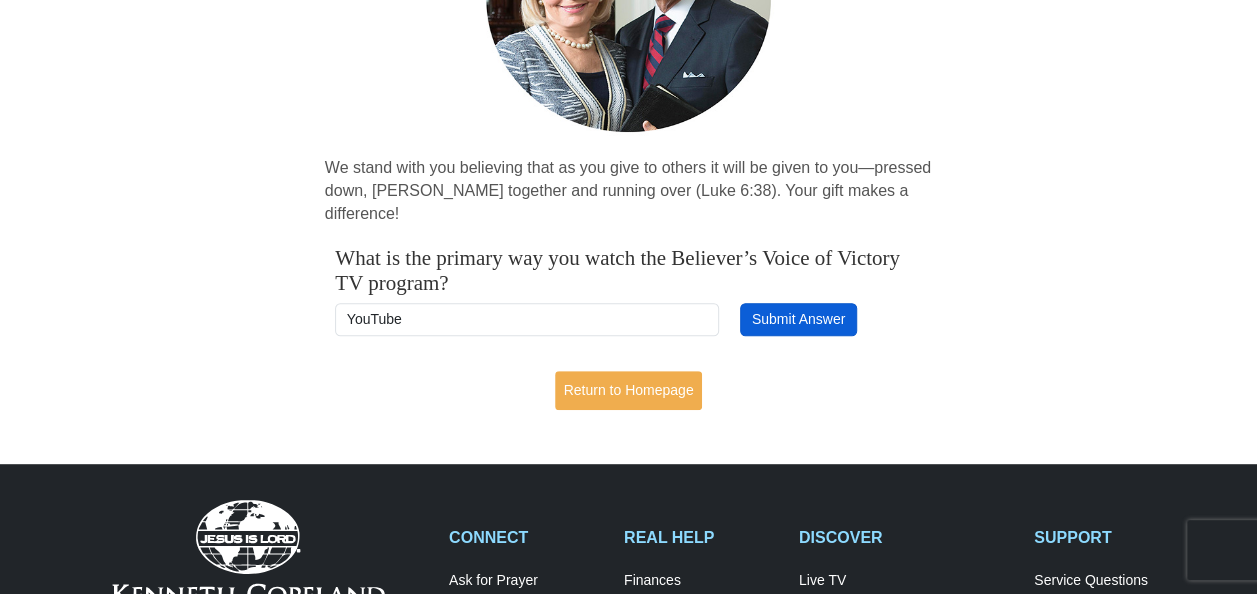 click on "Submit Answer" at bounding box center (798, 320) 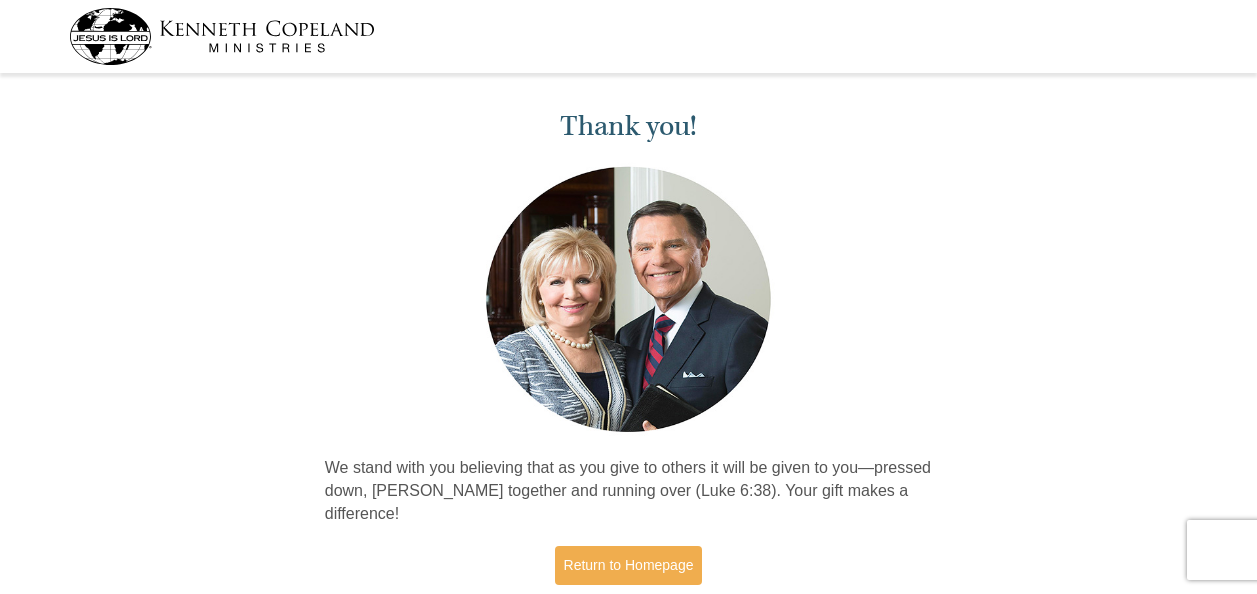 scroll, scrollTop: 0, scrollLeft: 0, axis: both 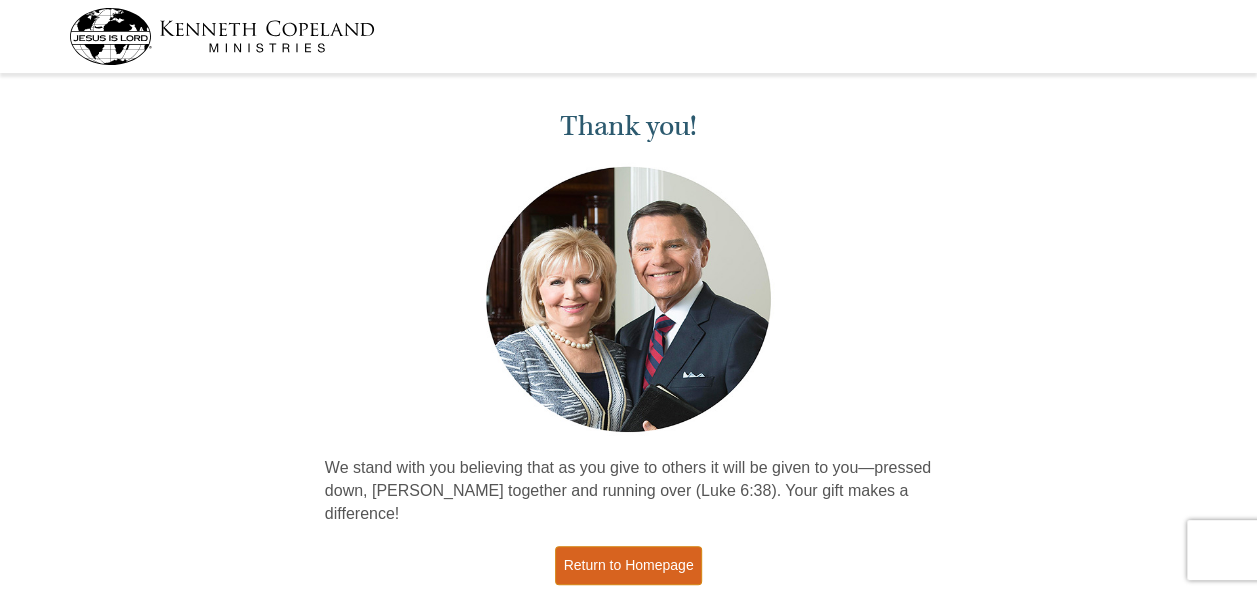 click on "Return to Homepage" at bounding box center (629, 565) 